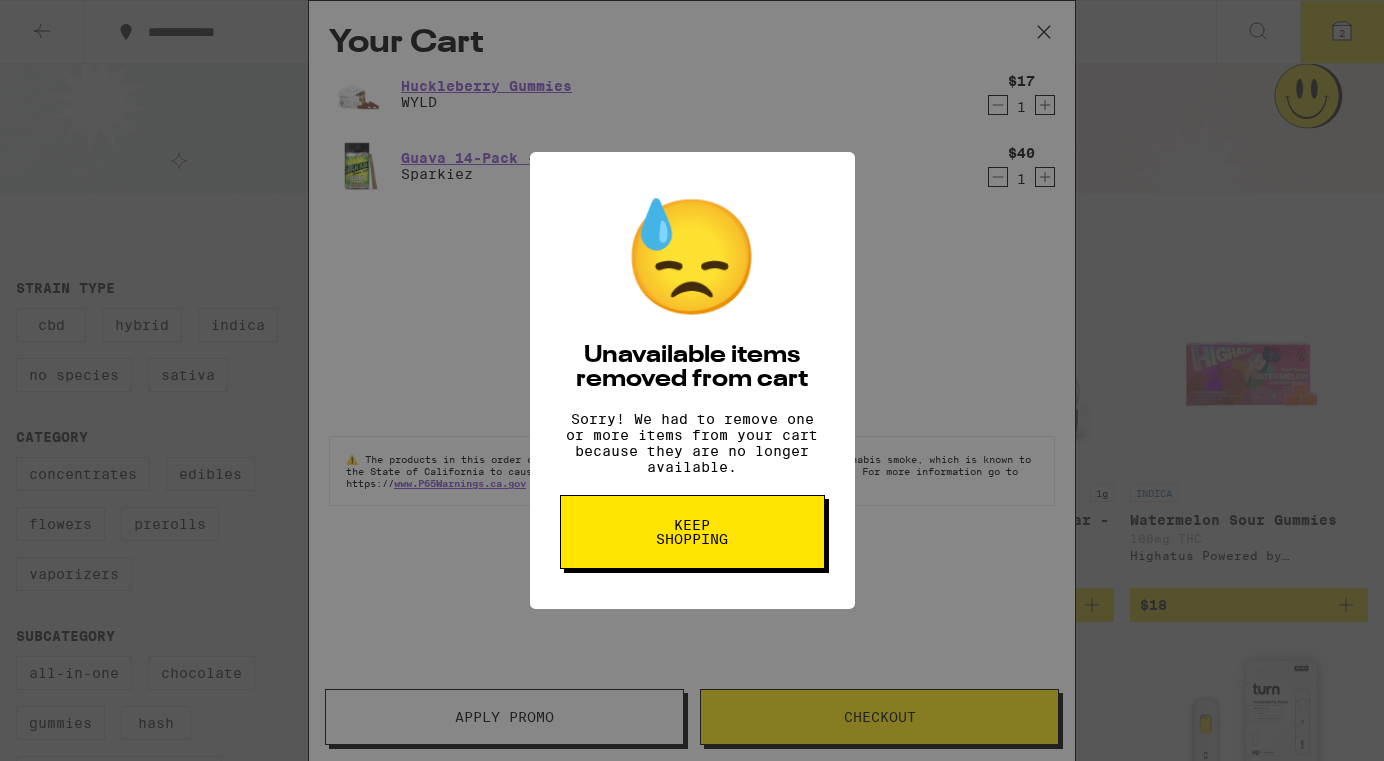 scroll, scrollTop: 0, scrollLeft: 0, axis: both 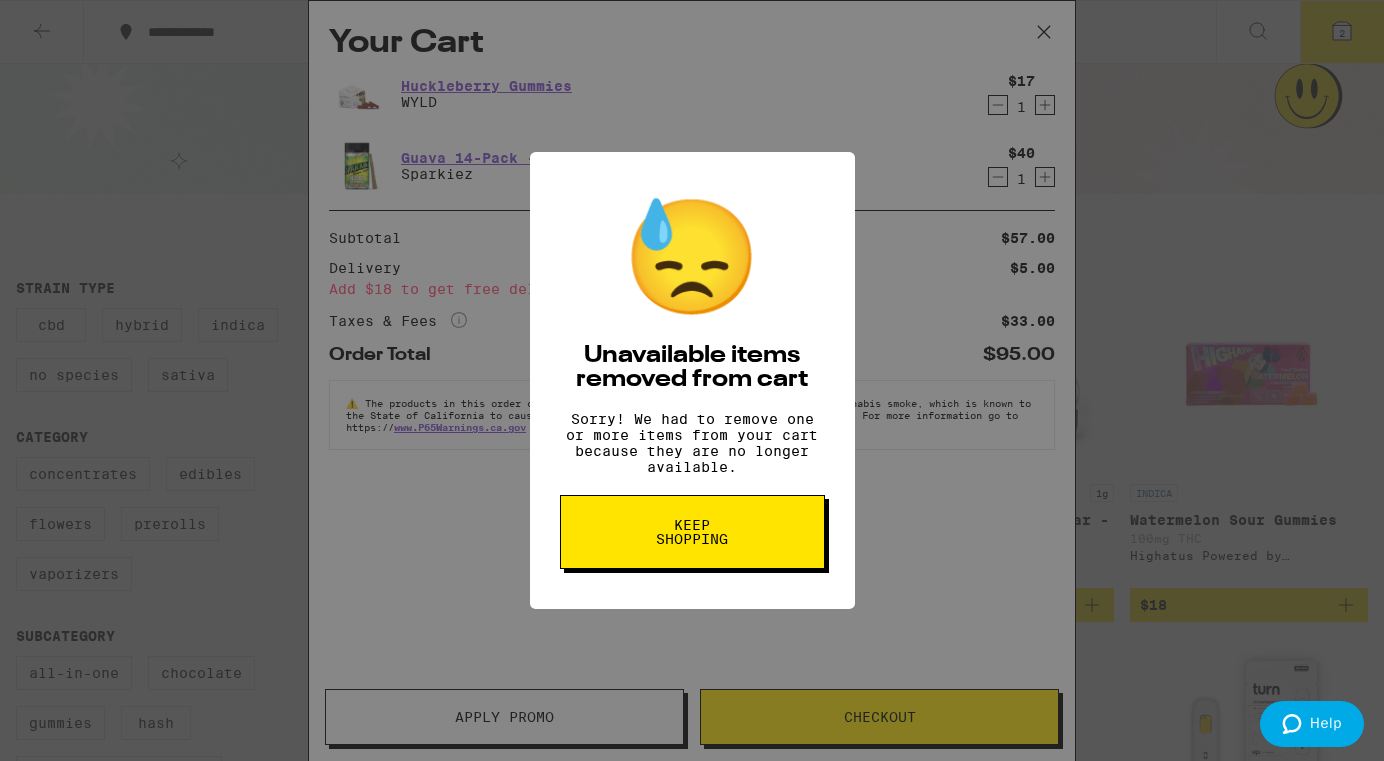 click on "Keep Shopping" at bounding box center (692, 532) 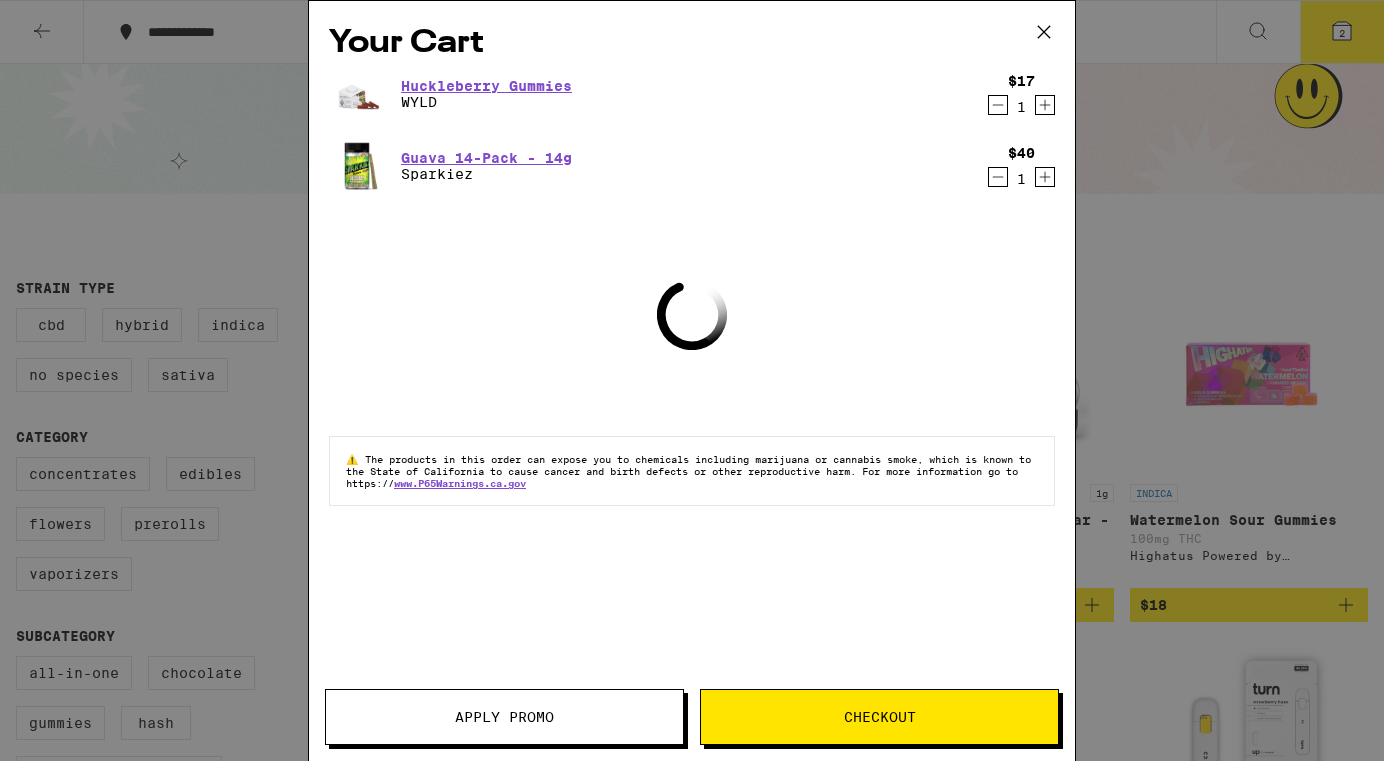 scroll, scrollTop: 0, scrollLeft: 0, axis: both 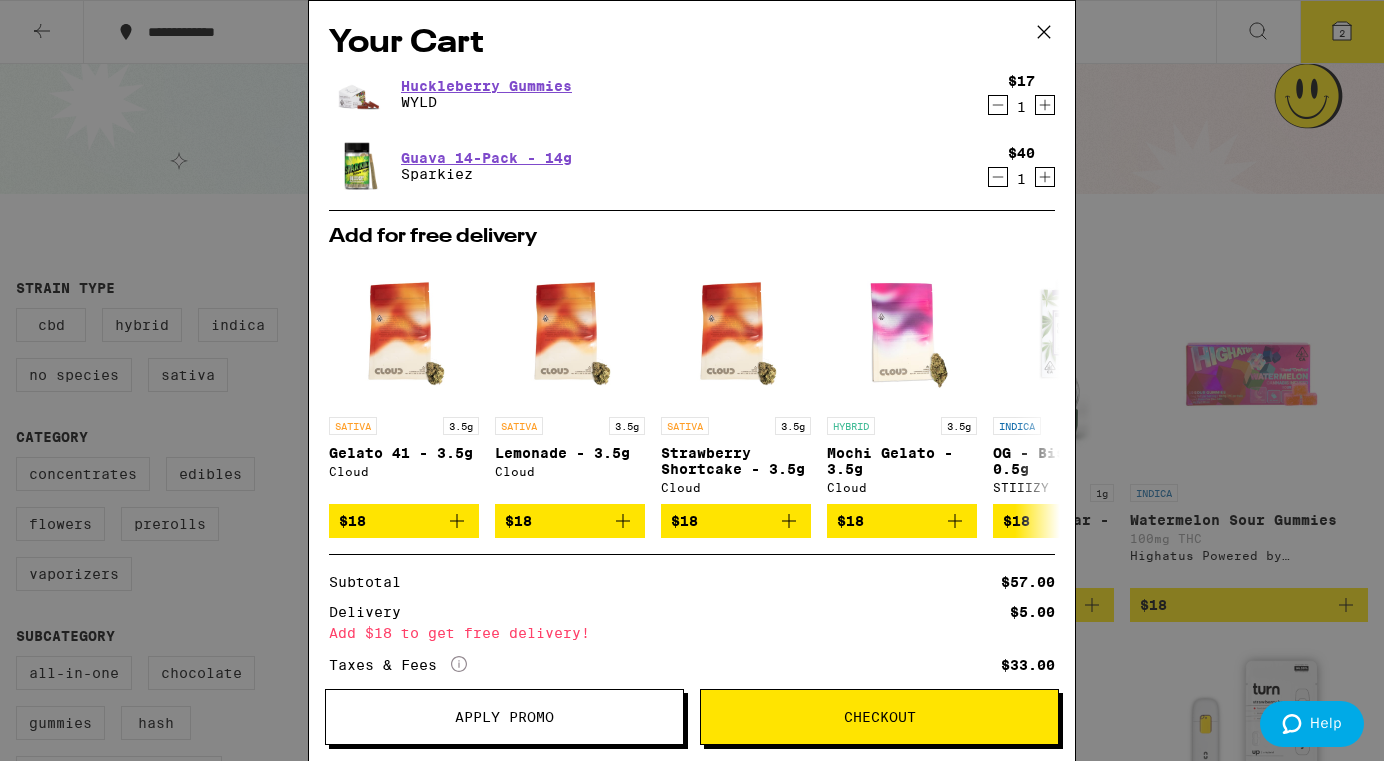 click 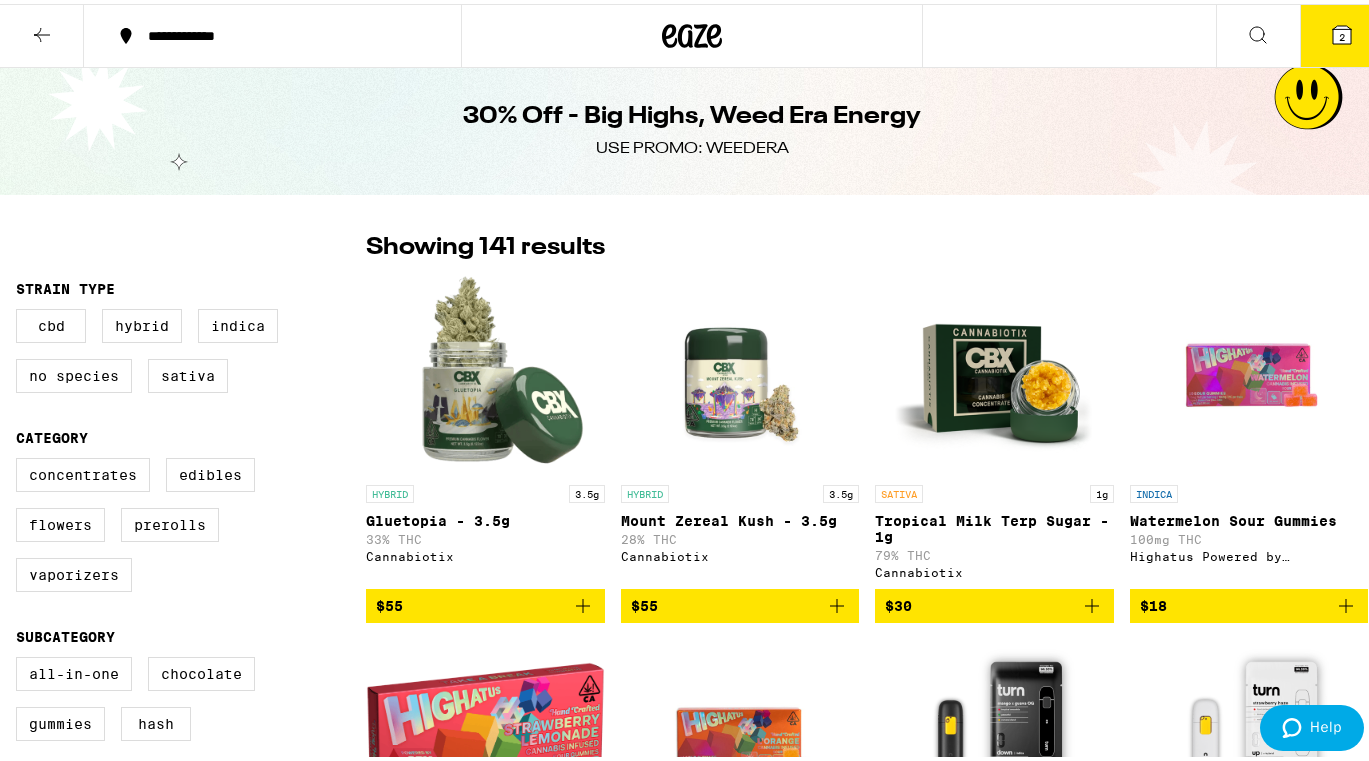 scroll, scrollTop: 6, scrollLeft: 0, axis: vertical 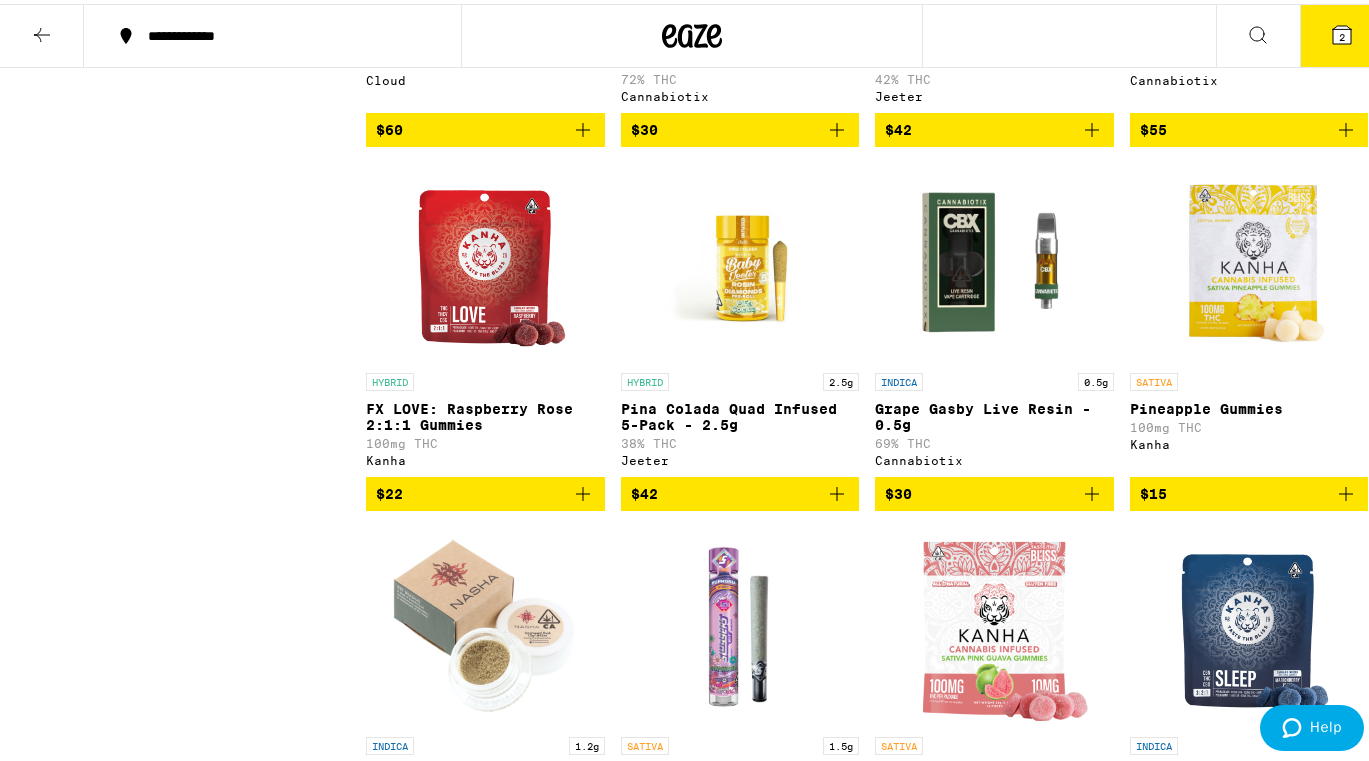 click 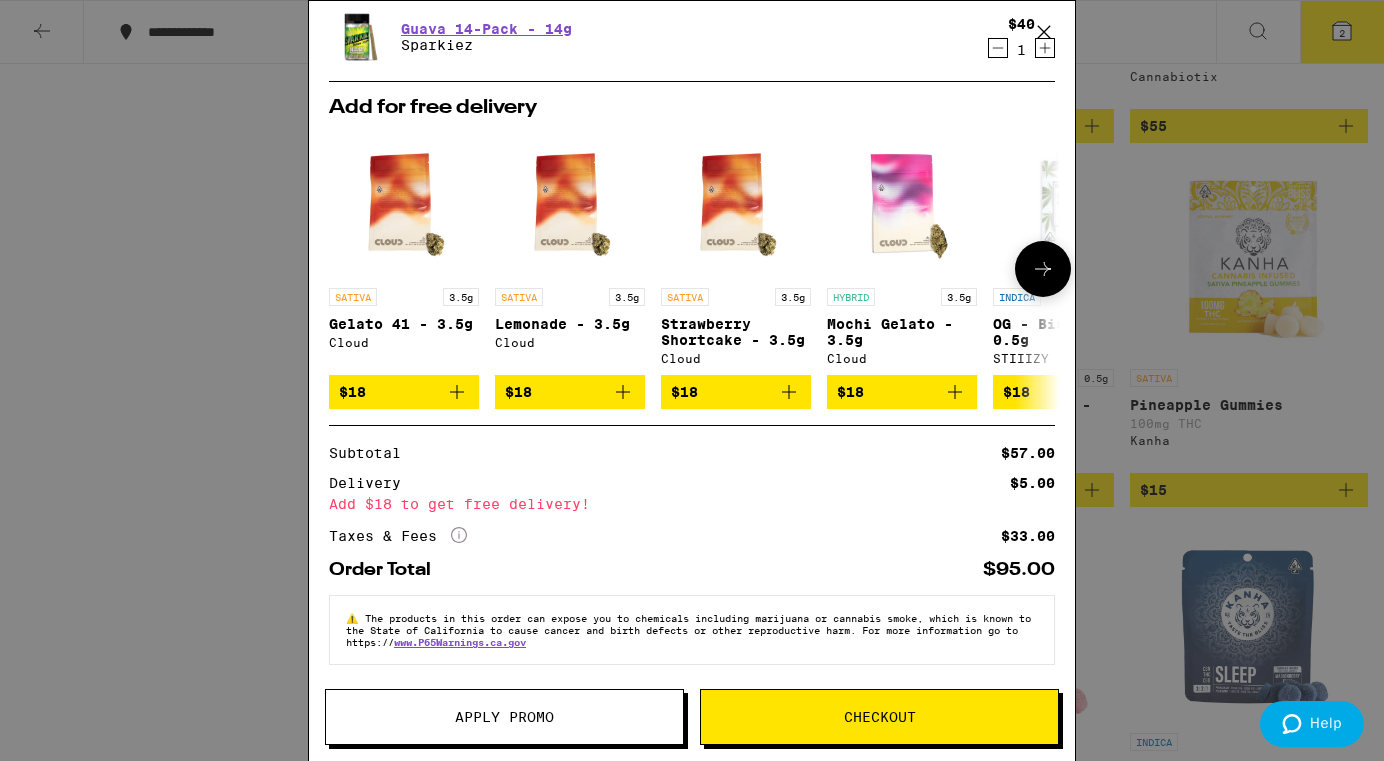 scroll, scrollTop: 0, scrollLeft: 0, axis: both 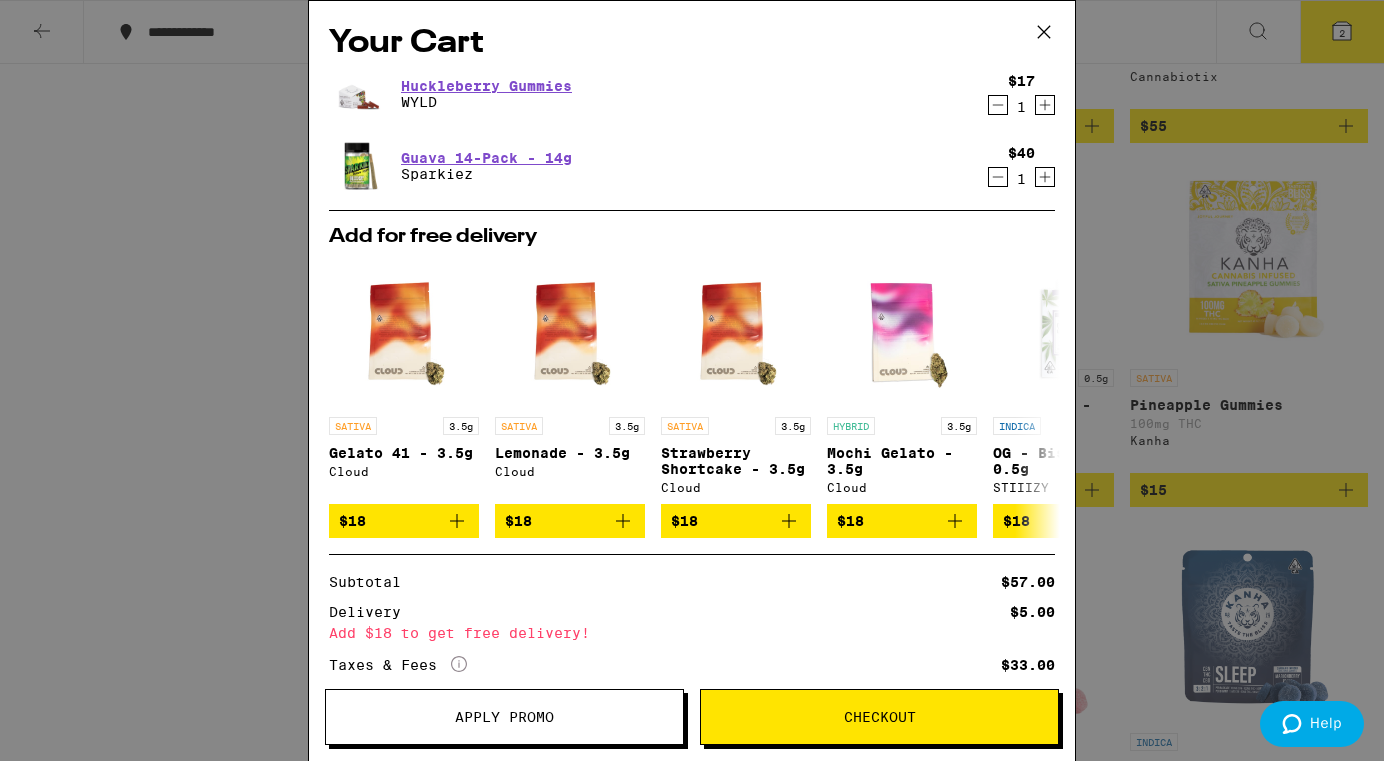 click 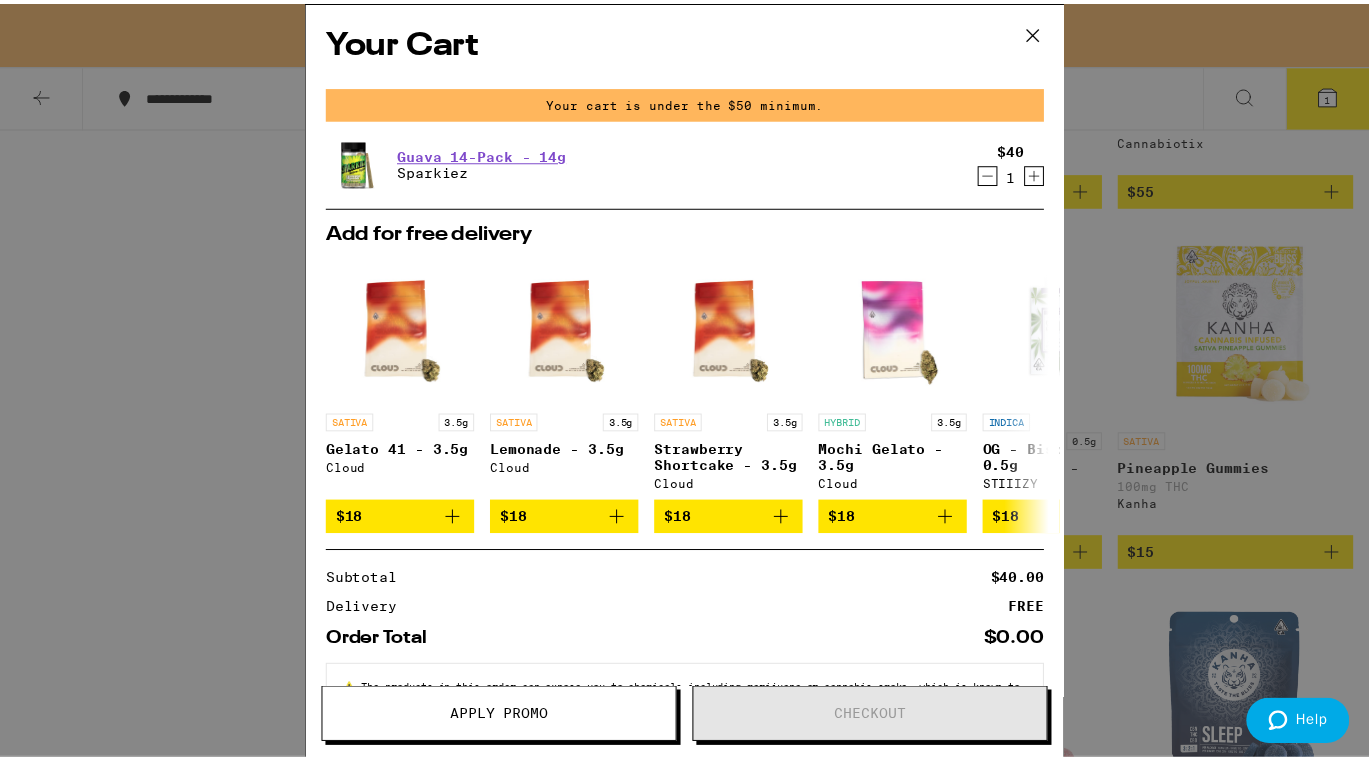 scroll, scrollTop: 8508, scrollLeft: 0, axis: vertical 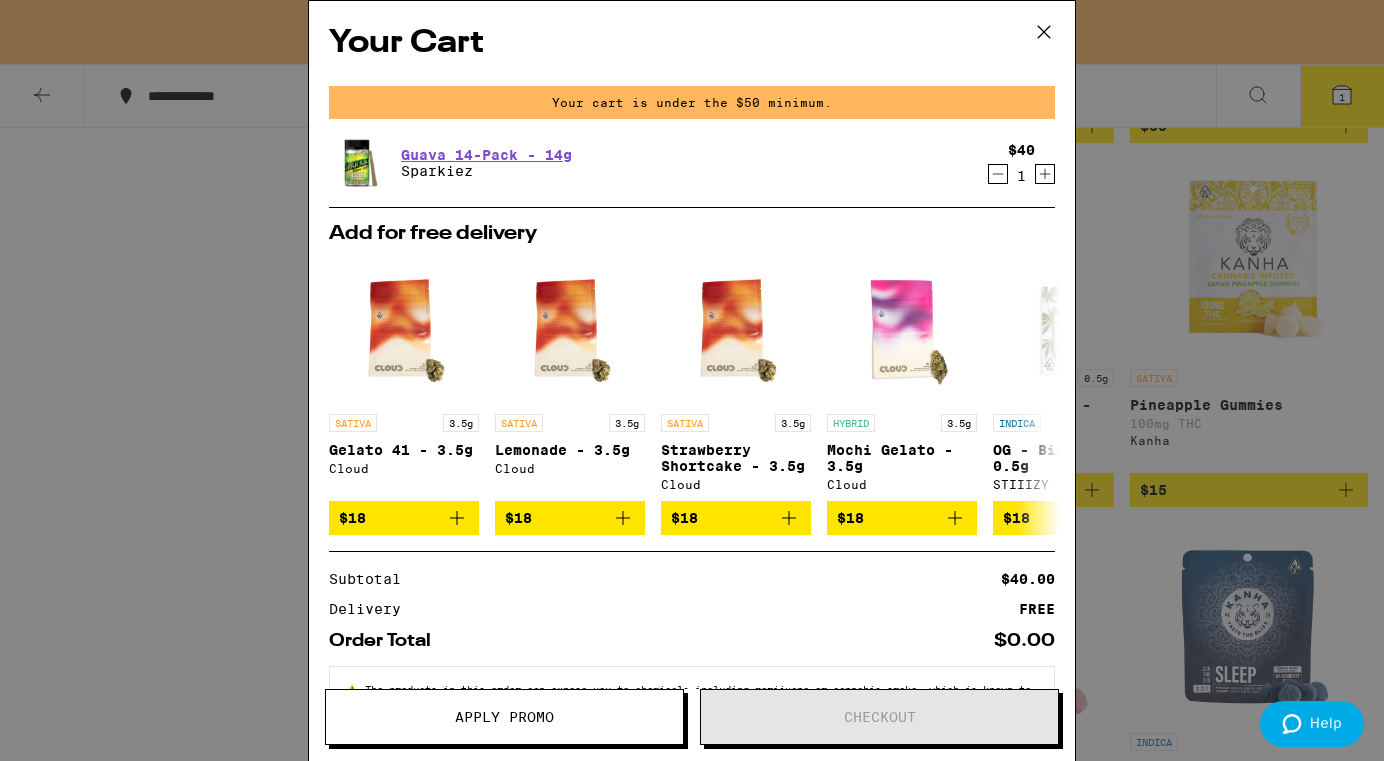 click 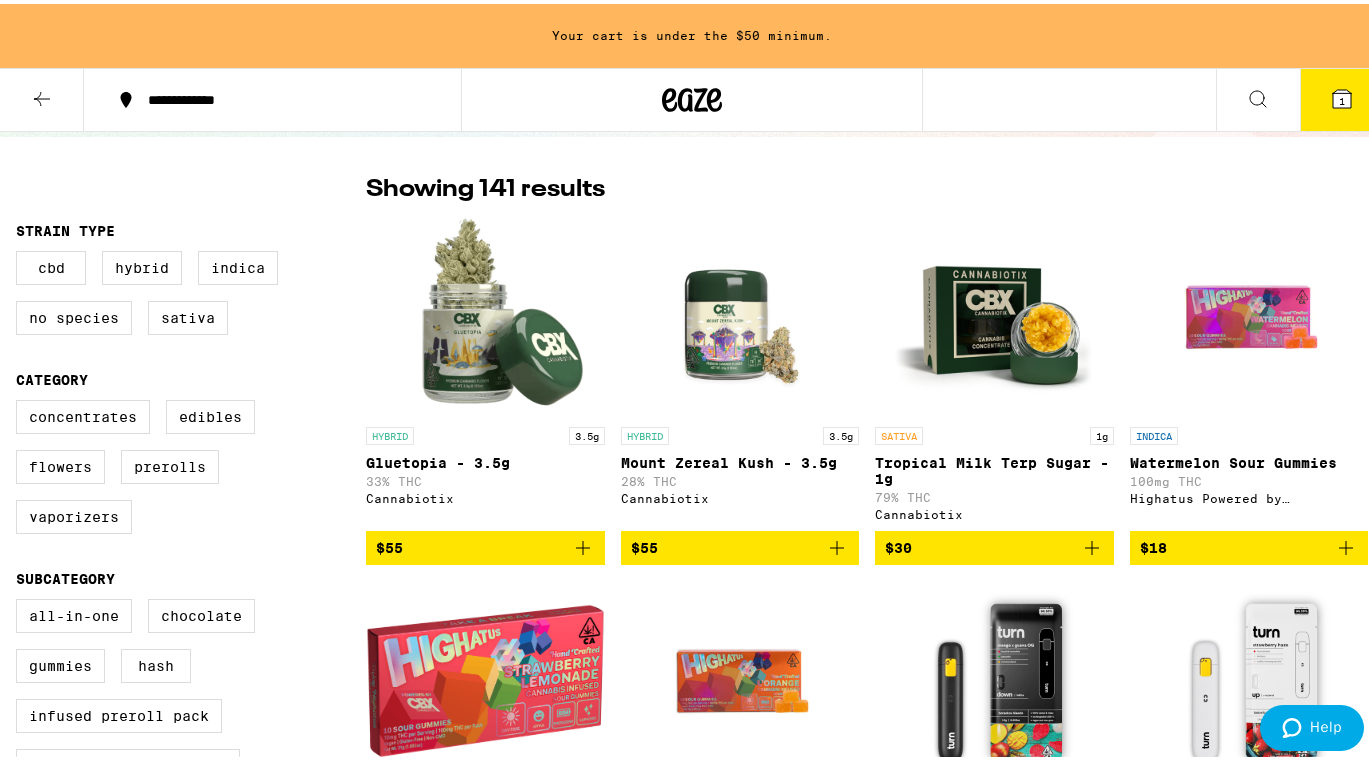 scroll, scrollTop: 163, scrollLeft: 0, axis: vertical 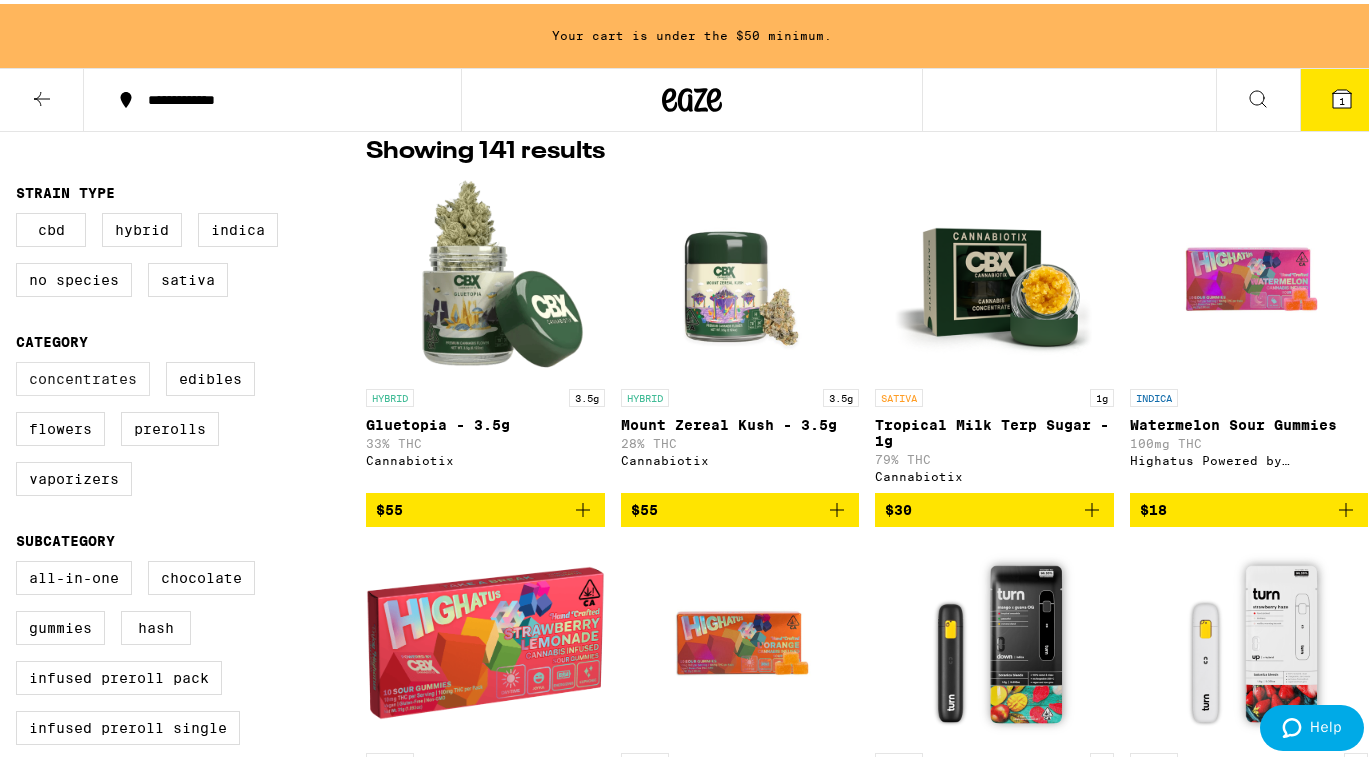 click on "Concentrates" at bounding box center (83, 375) 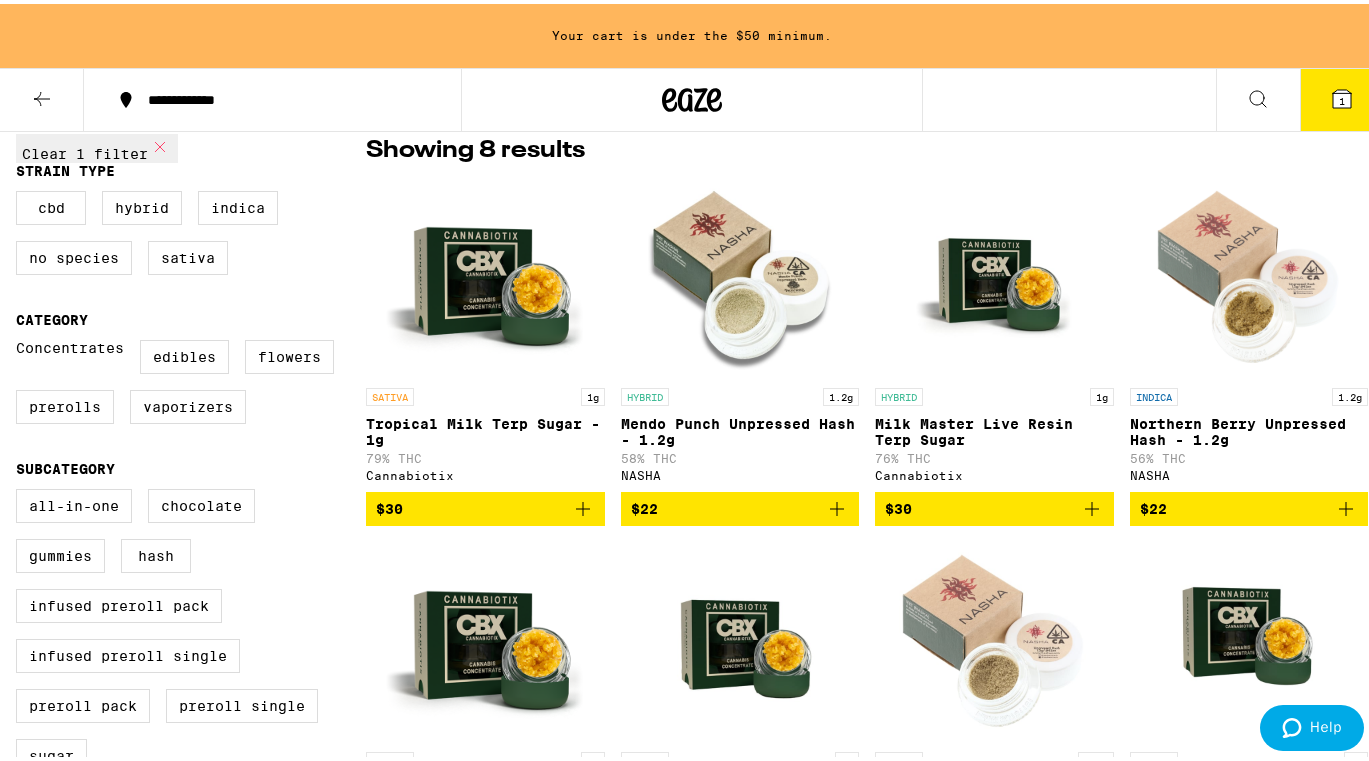 scroll, scrollTop: 0, scrollLeft: 0, axis: both 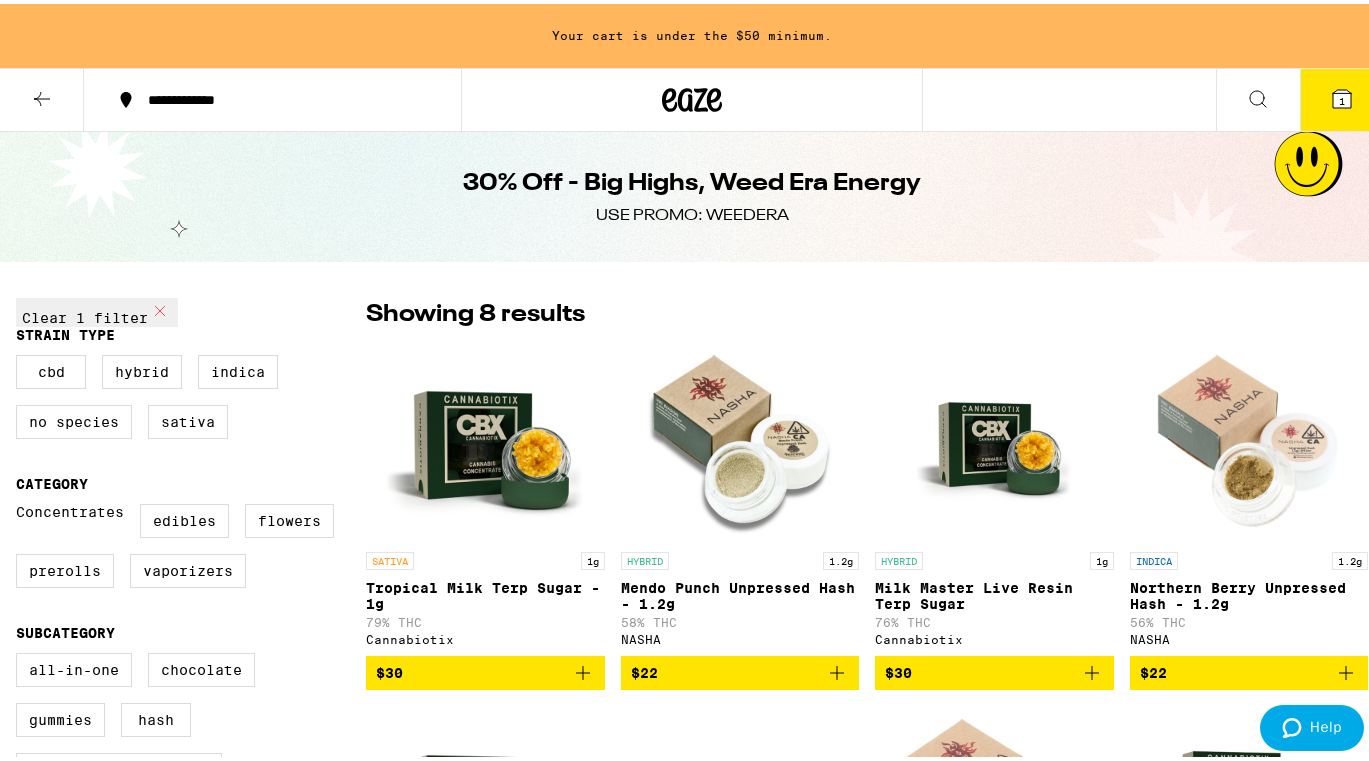 click on "Concentrates" at bounding box center [70, 517] 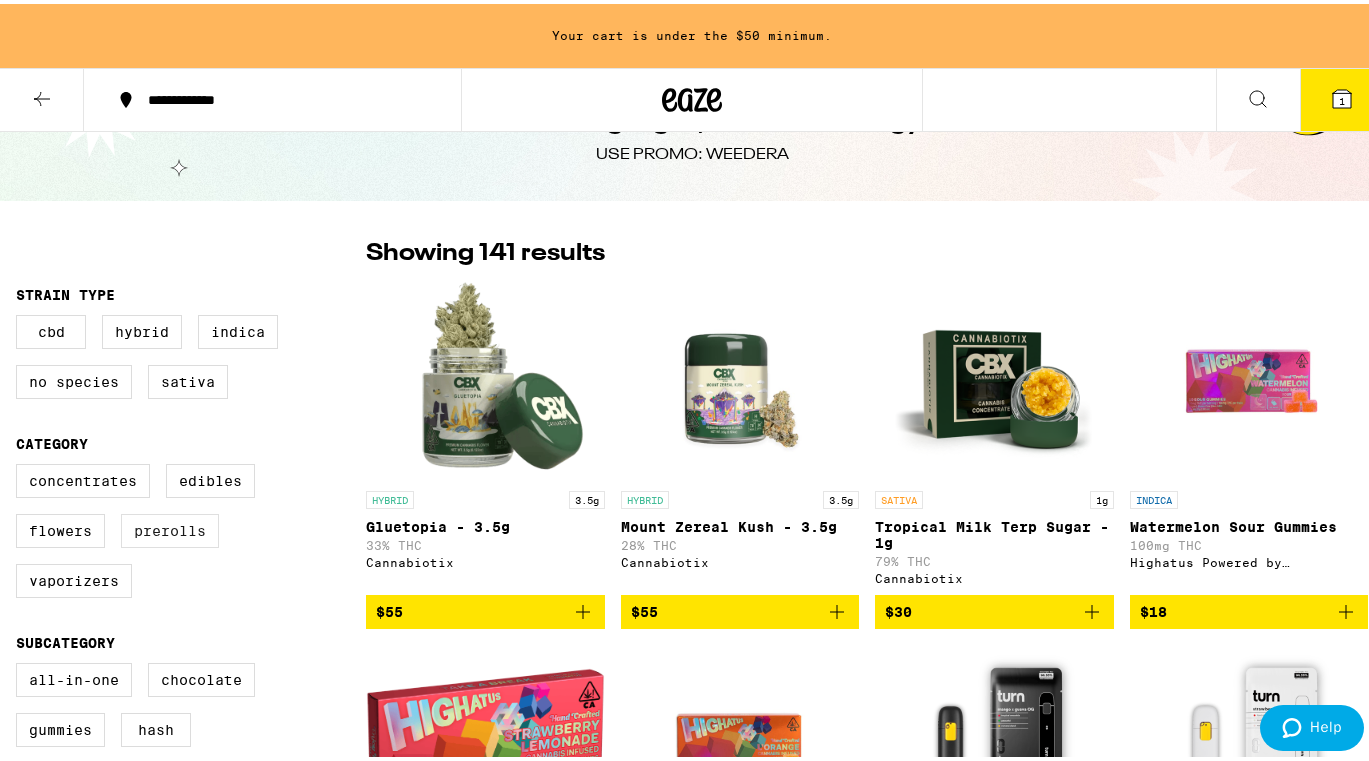 scroll, scrollTop: 64, scrollLeft: 0, axis: vertical 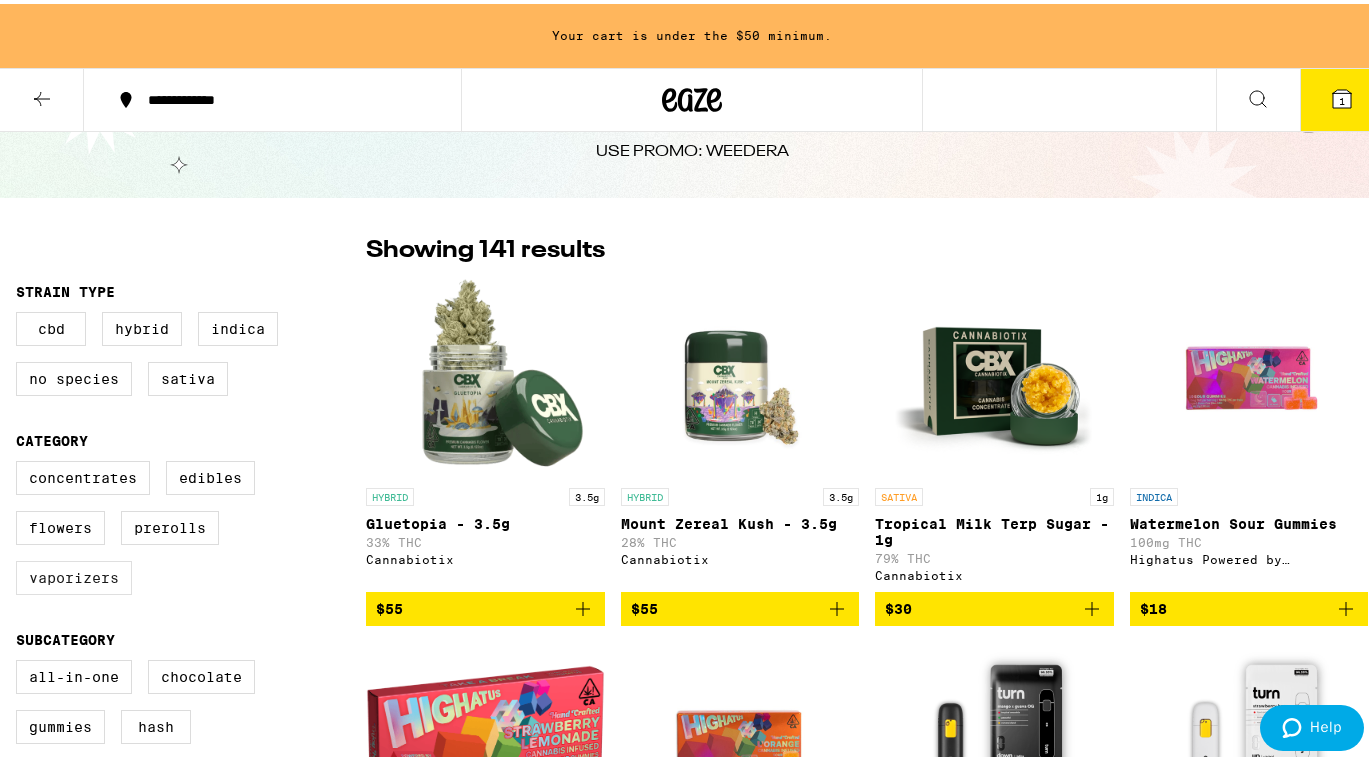 click on "Vaporizers" at bounding box center [74, 574] 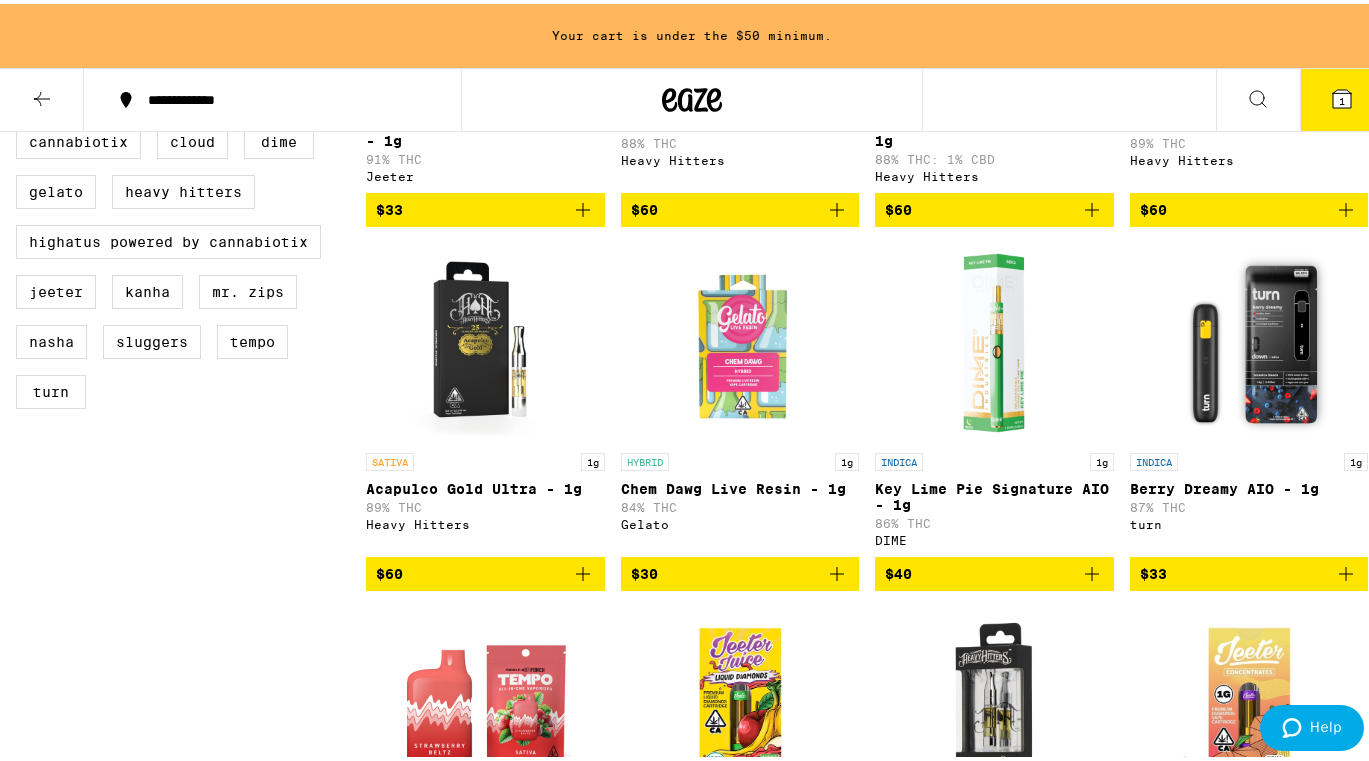 scroll, scrollTop: 1179, scrollLeft: 0, axis: vertical 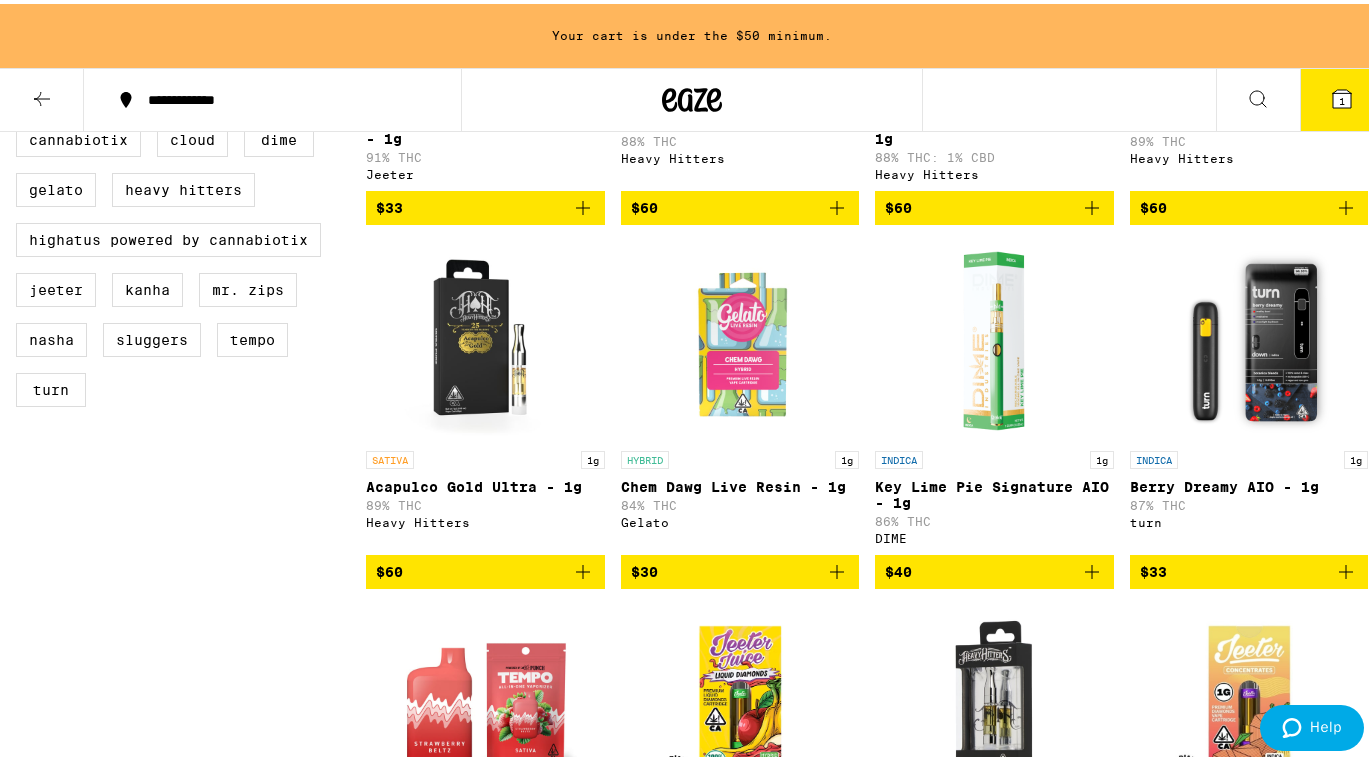 click 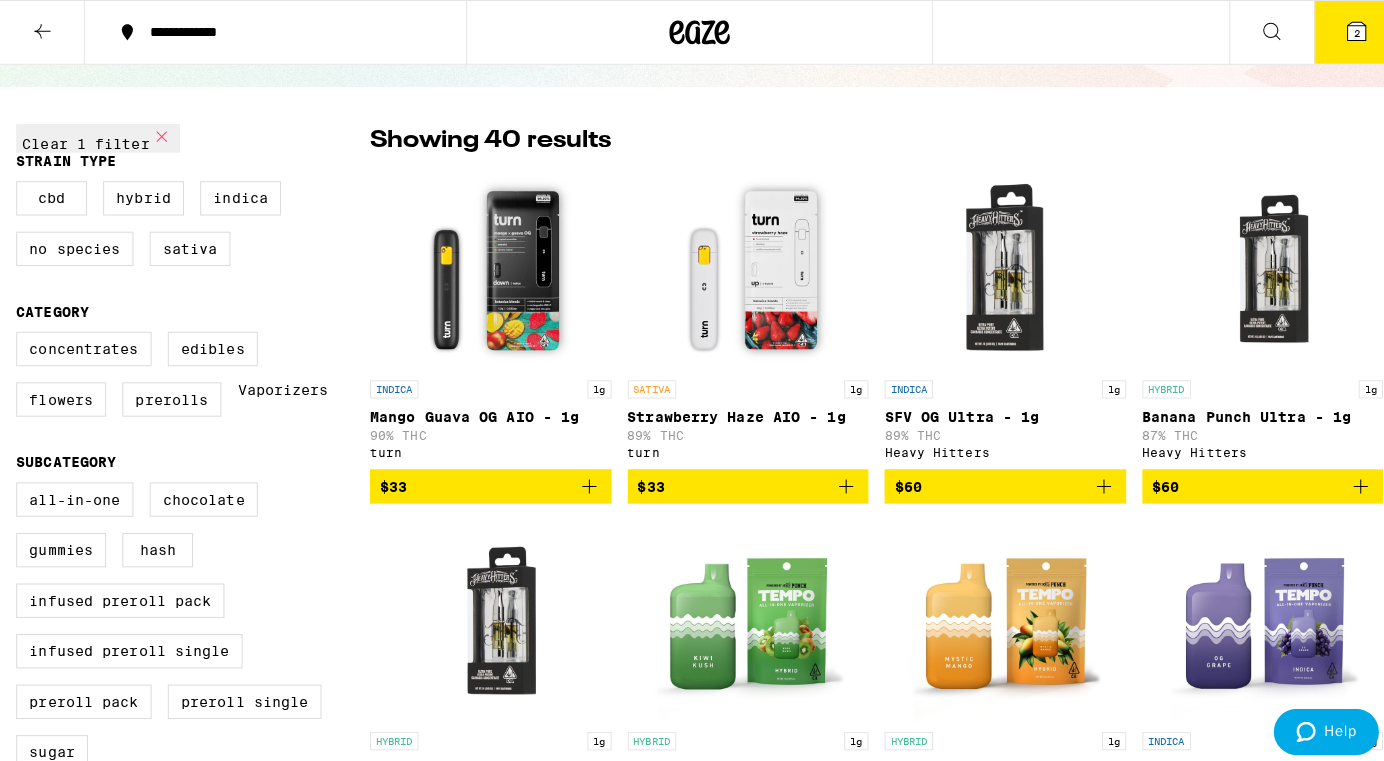 scroll, scrollTop: 0, scrollLeft: 0, axis: both 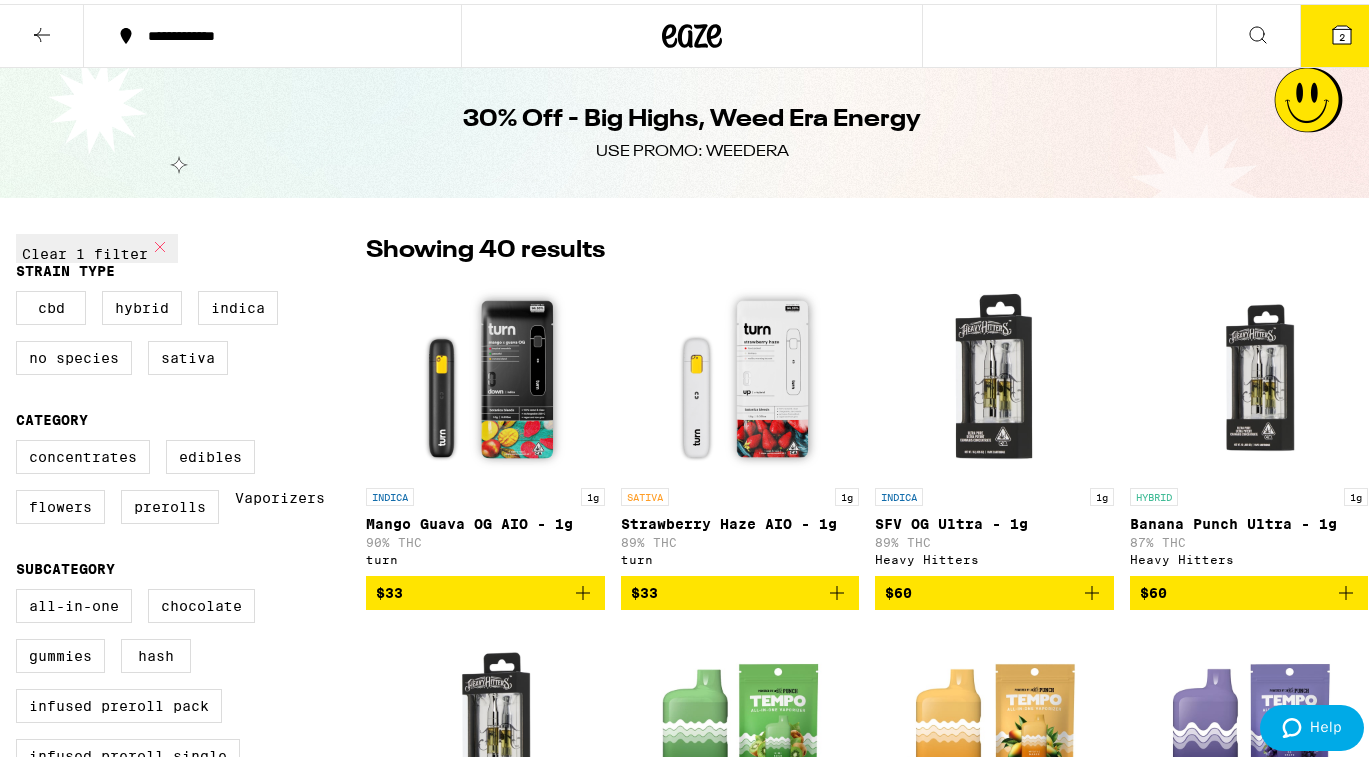 click 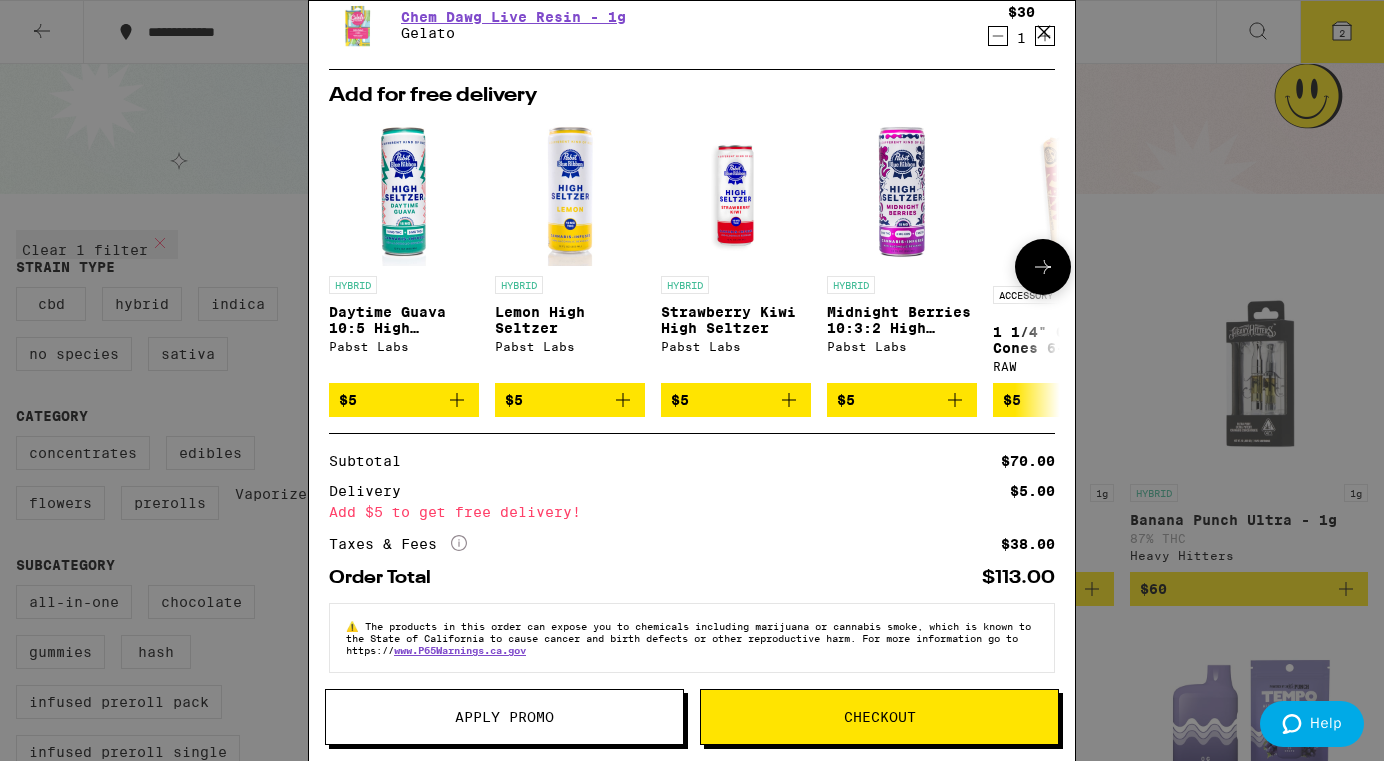 scroll, scrollTop: 140, scrollLeft: 0, axis: vertical 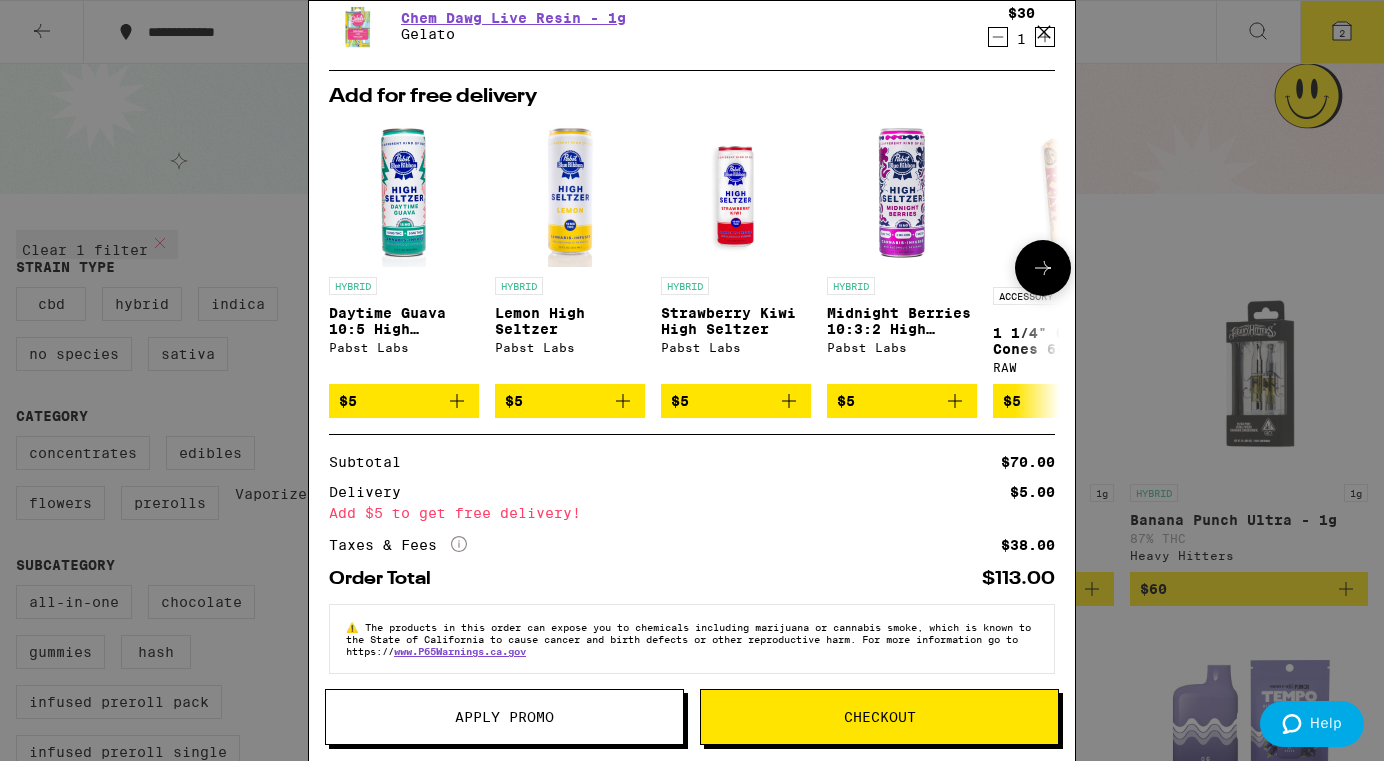 click at bounding box center (1043, 268) 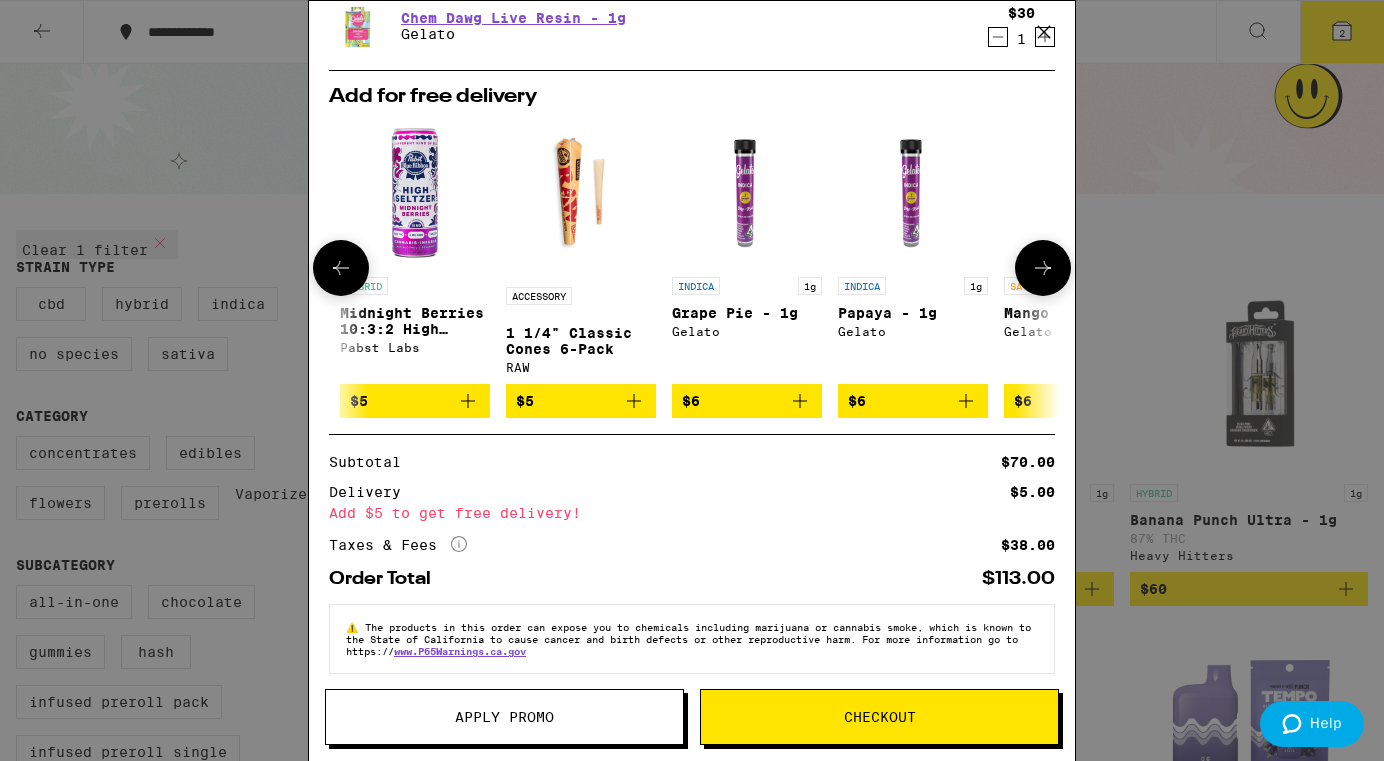 scroll, scrollTop: 0, scrollLeft: 493, axis: horizontal 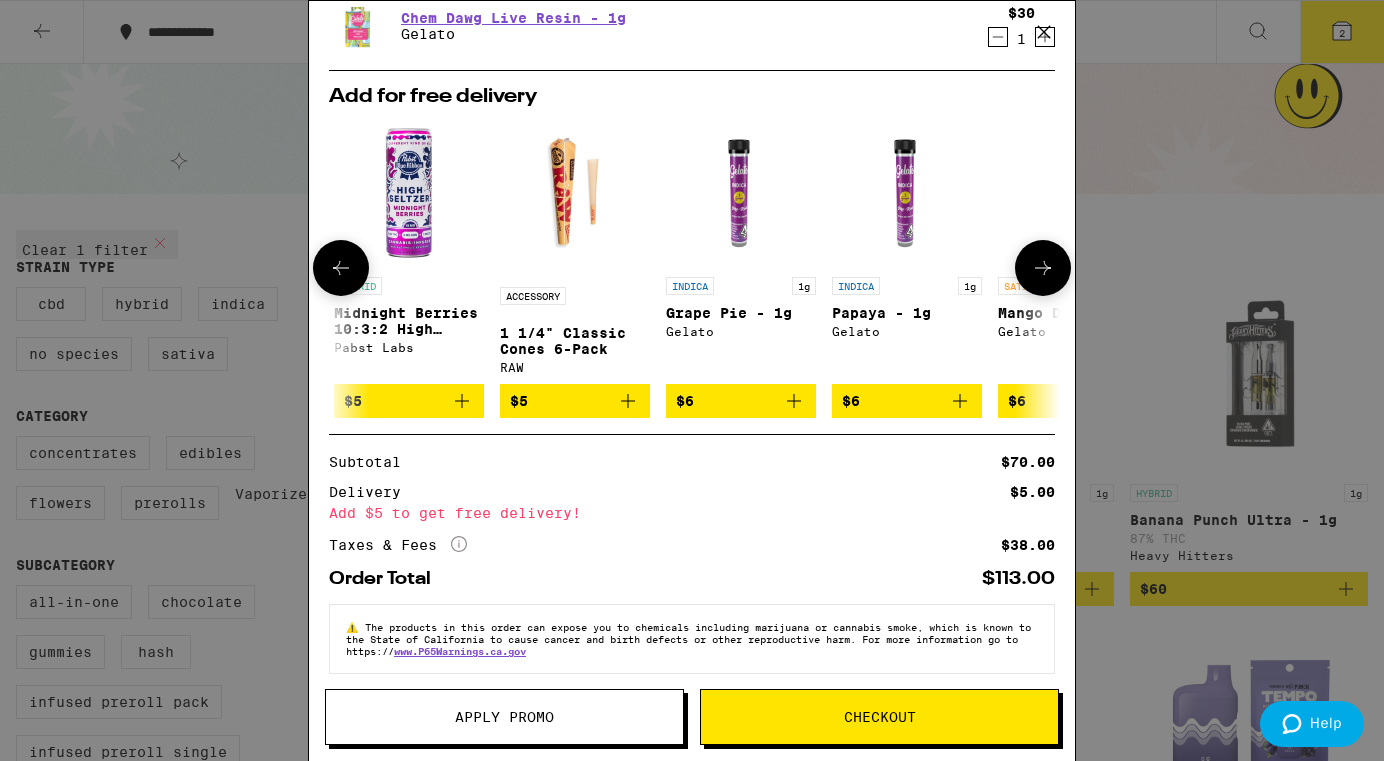 click 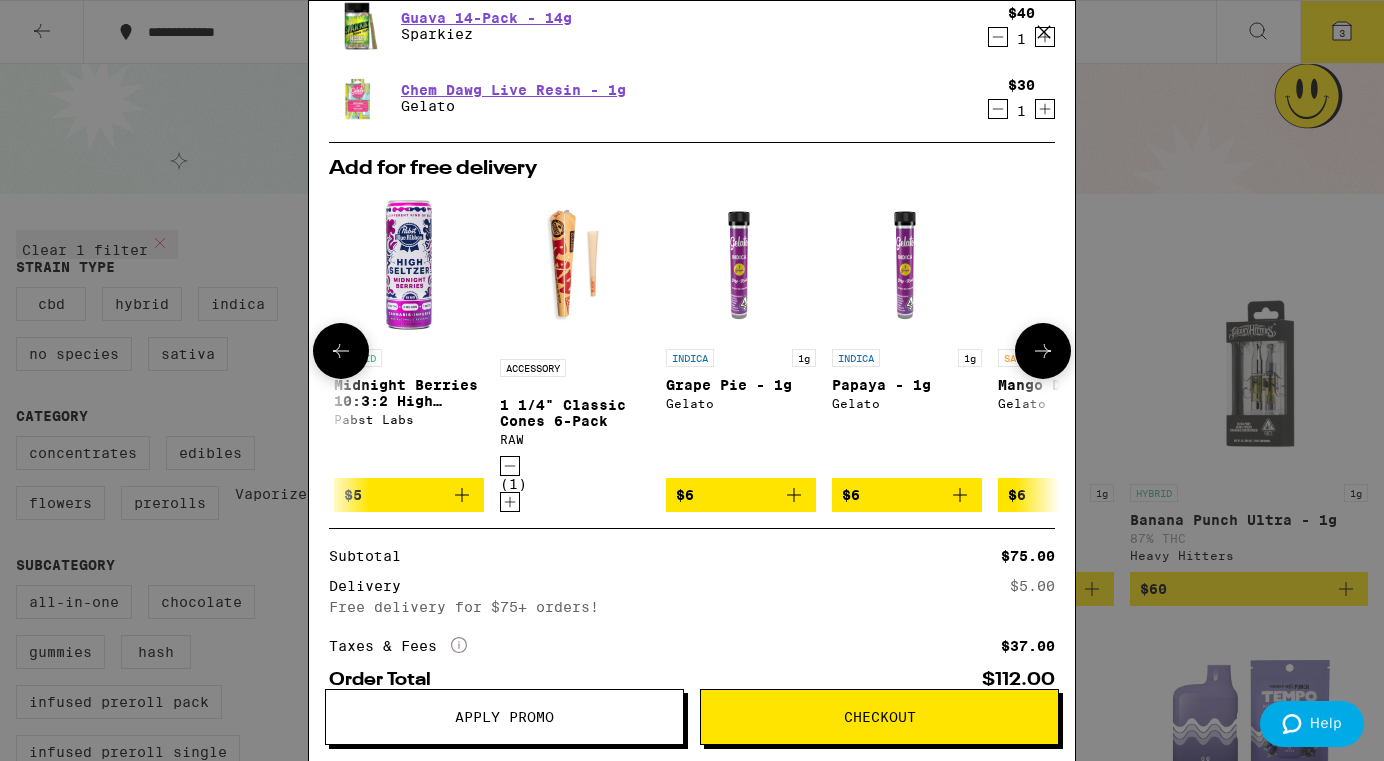 scroll, scrollTop: 0, scrollLeft: 0, axis: both 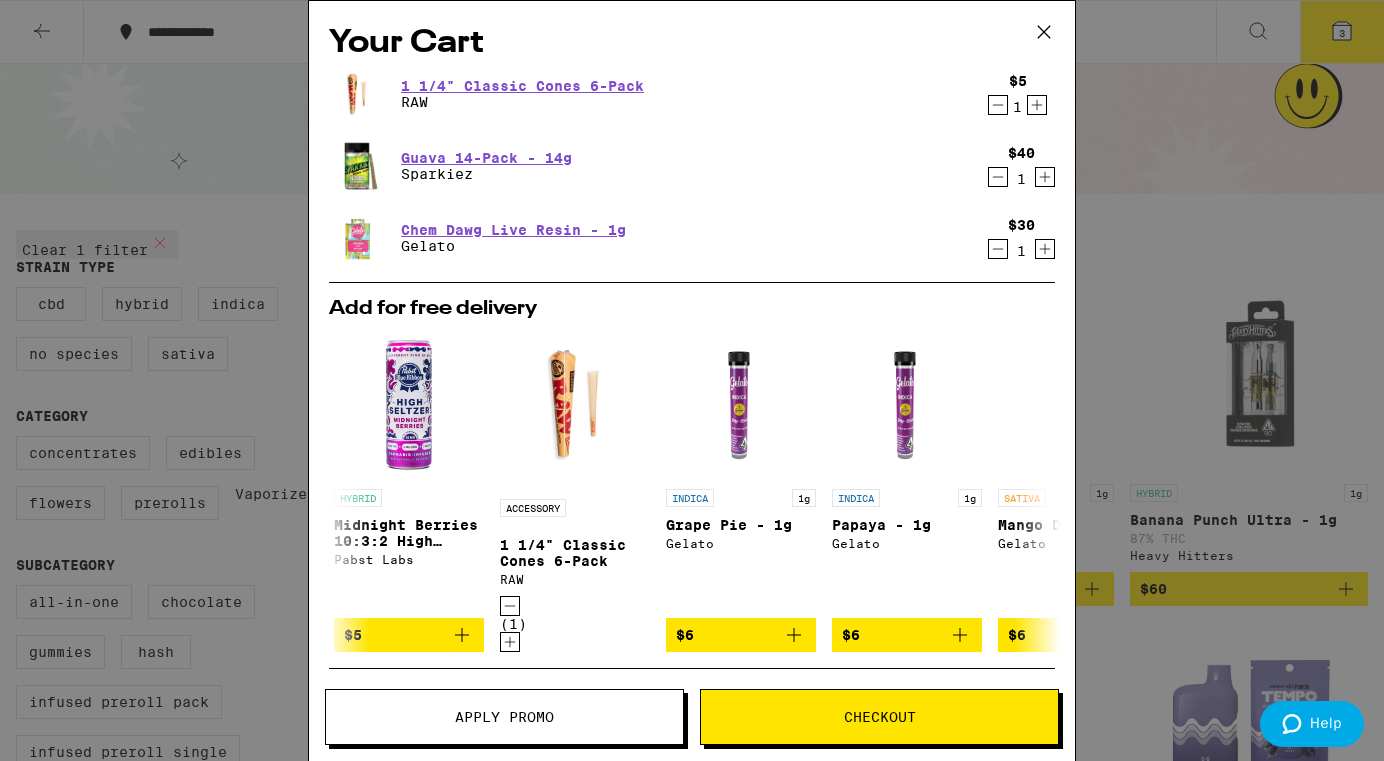 click 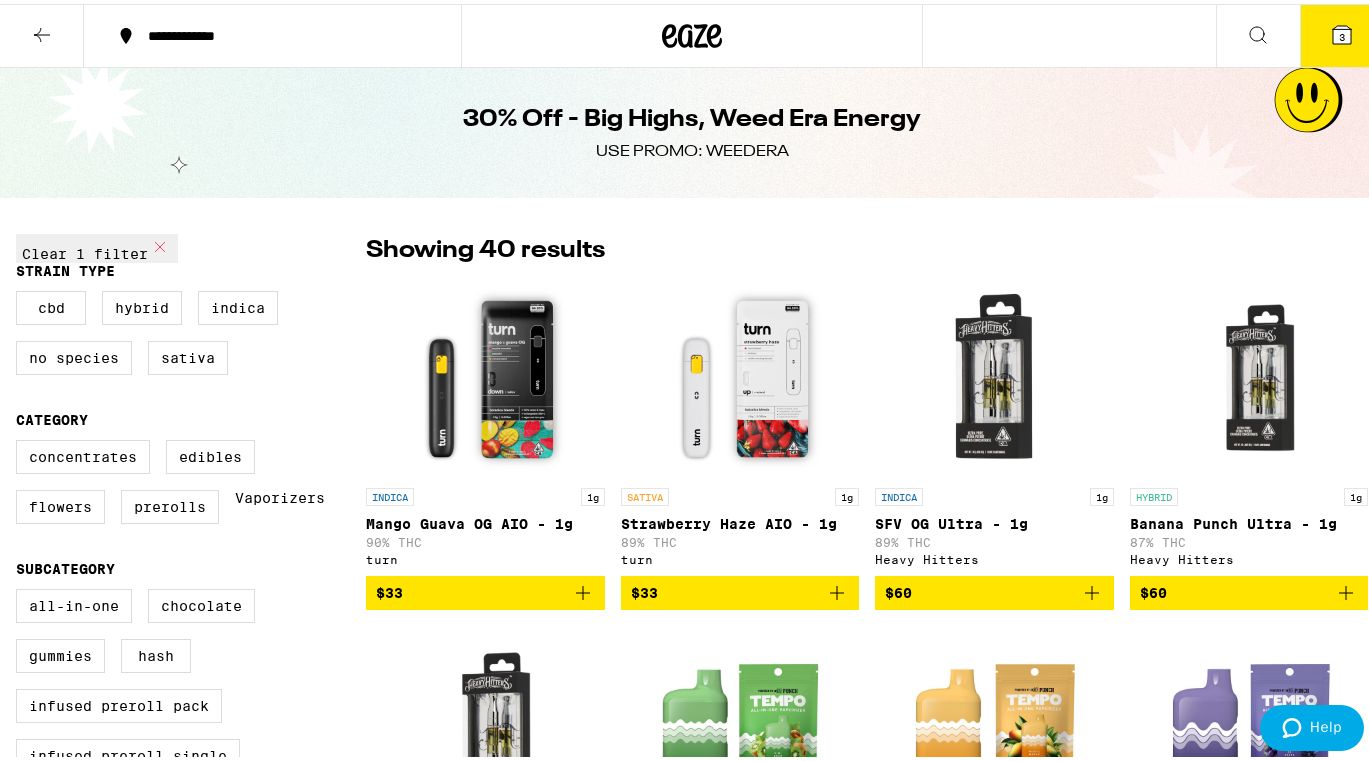 click 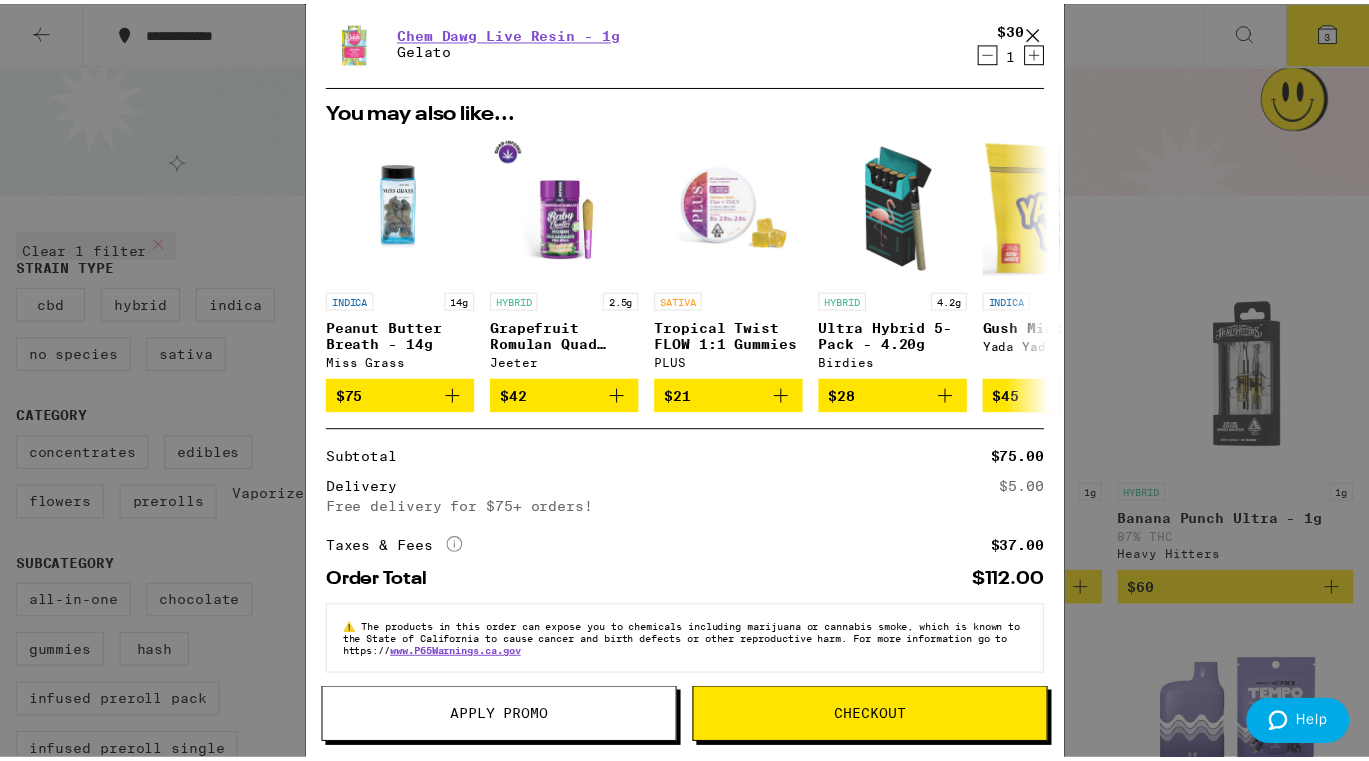 scroll, scrollTop: 213, scrollLeft: 0, axis: vertical 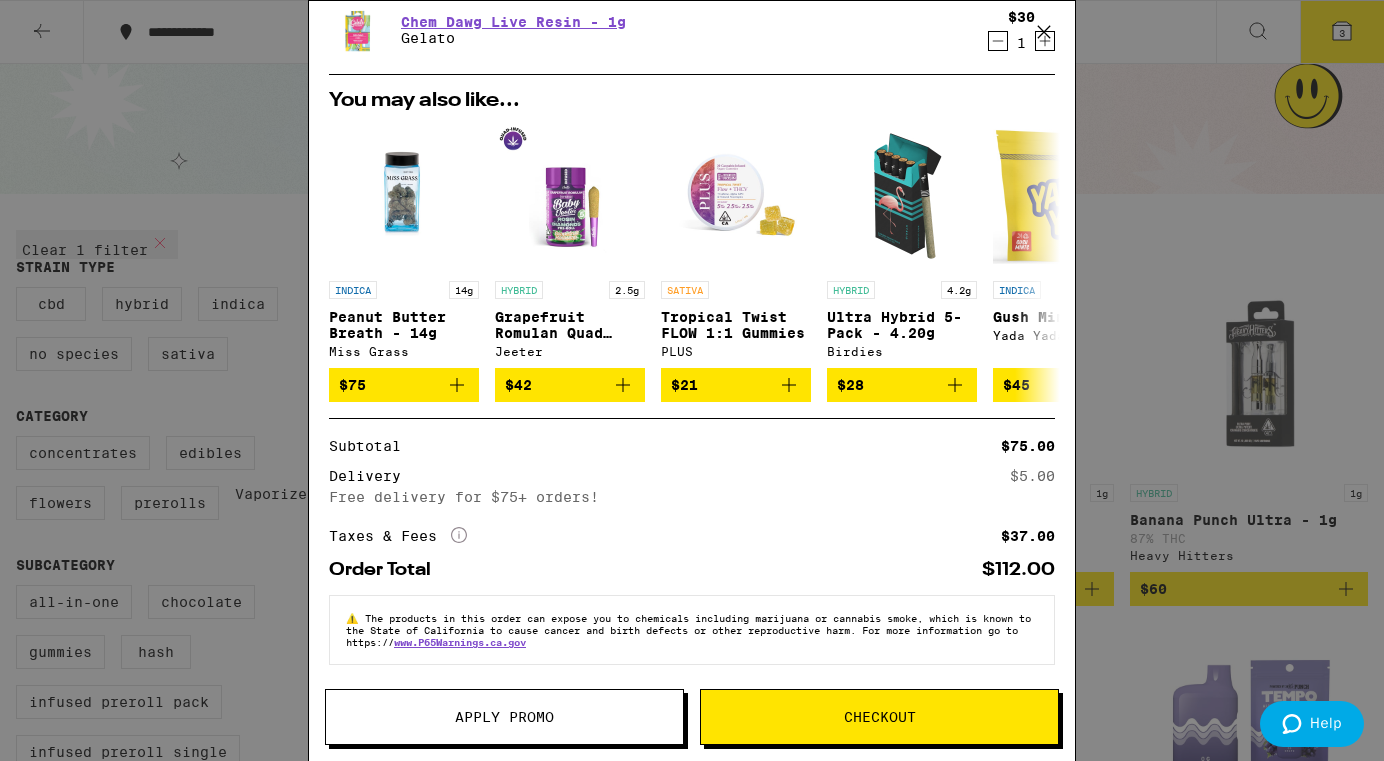 click on "Apply Promo" at bounding box center [504, 717] 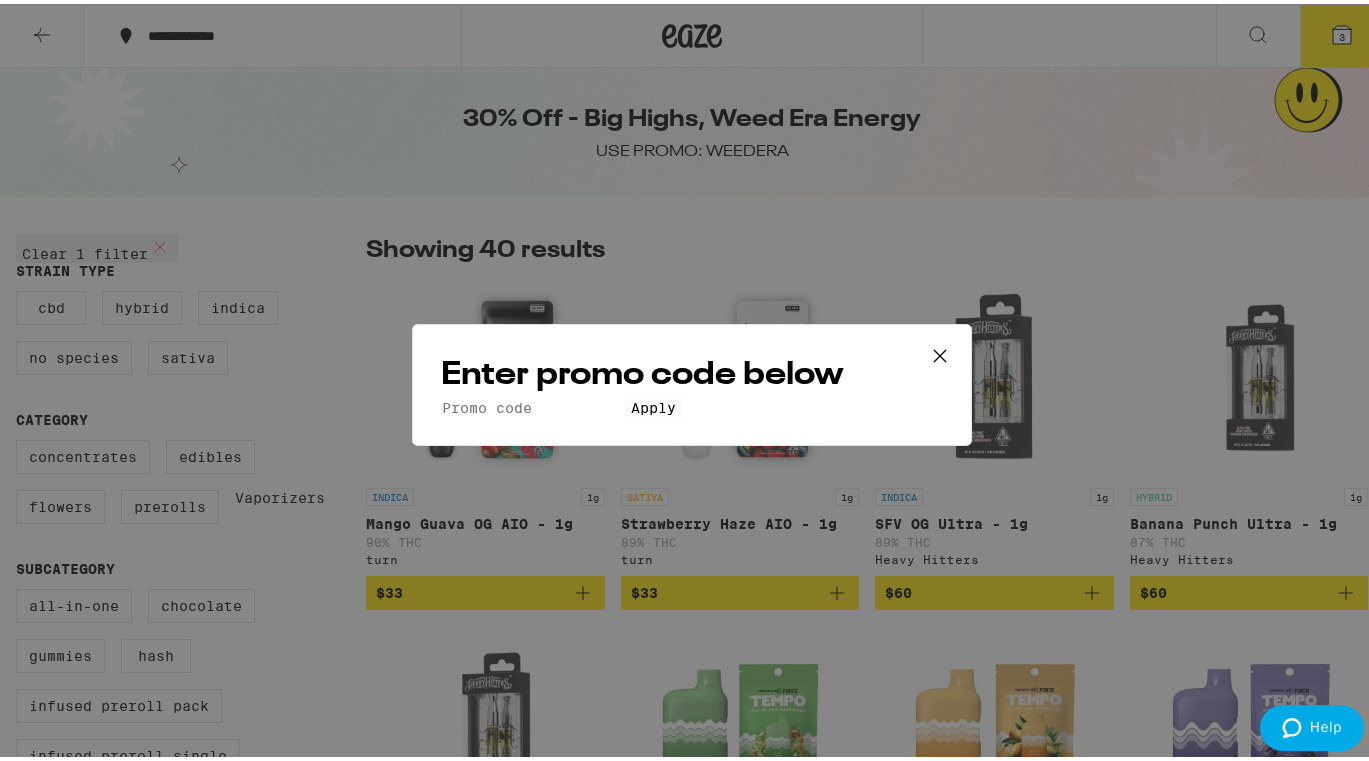 click on "Promo Code" at bounding box center (533, 404) 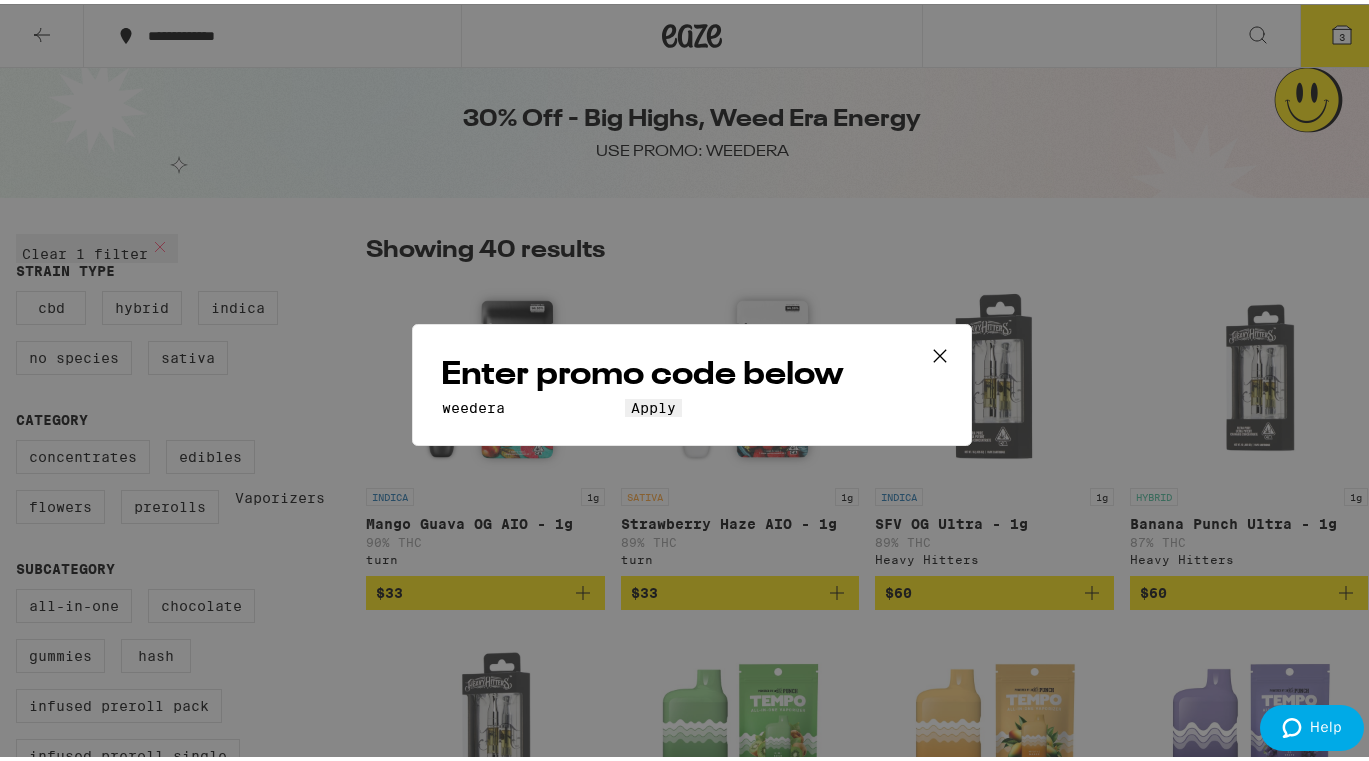 type on "weedera" 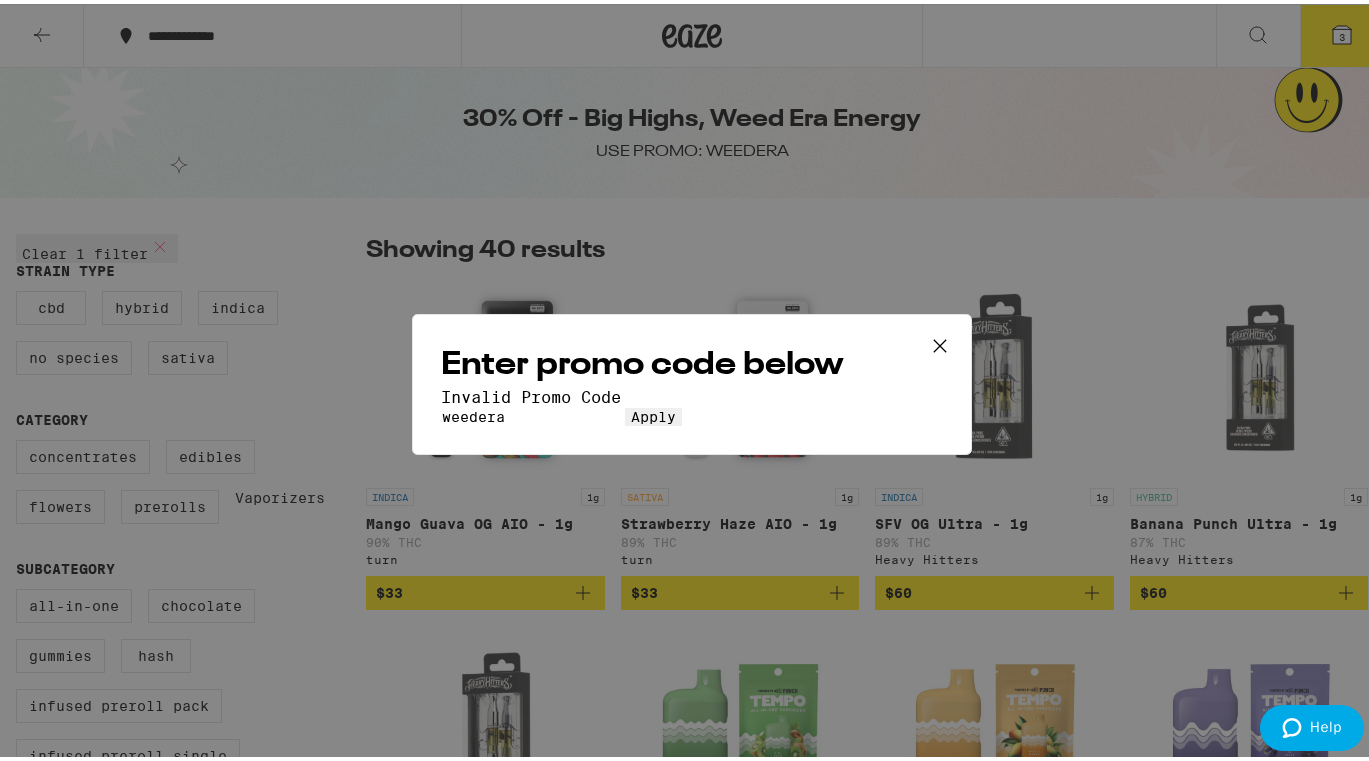 click 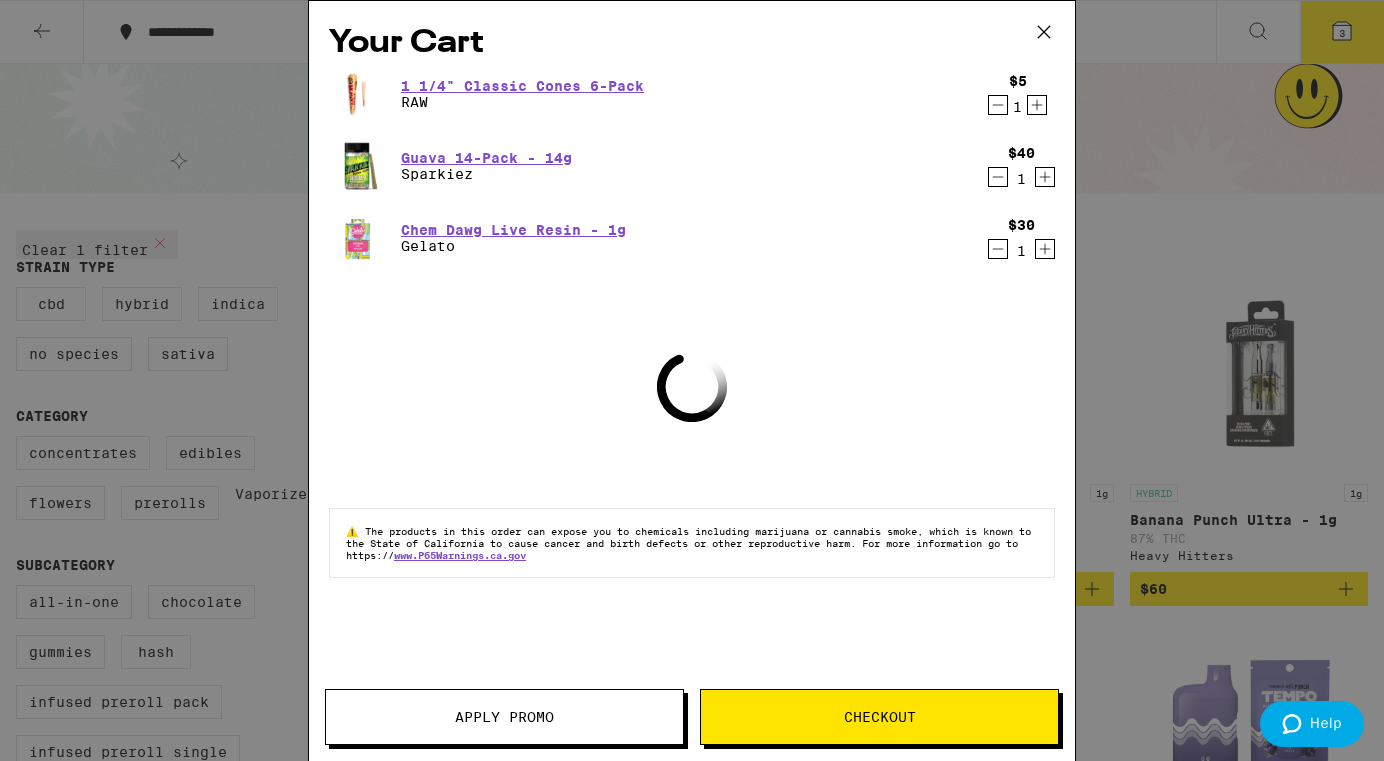 click 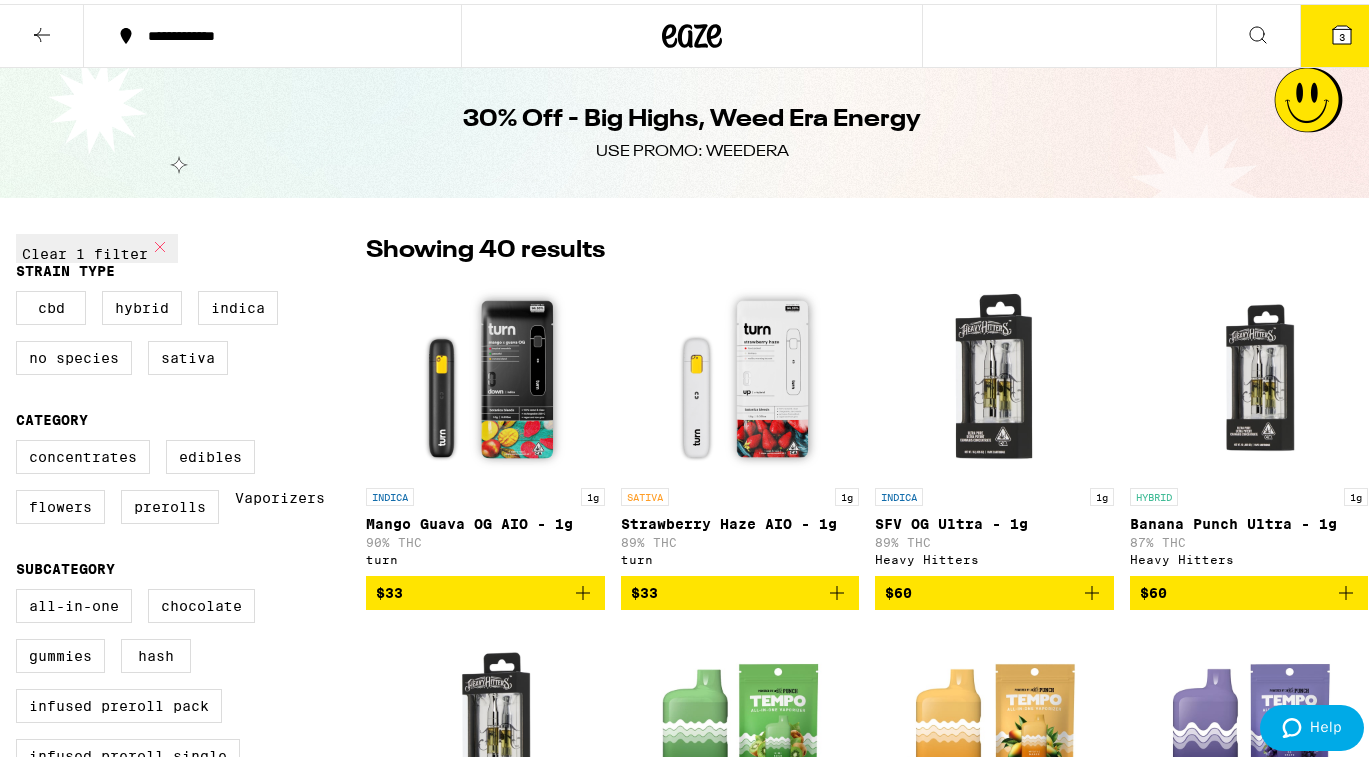 click at bounding box center [691, 32] 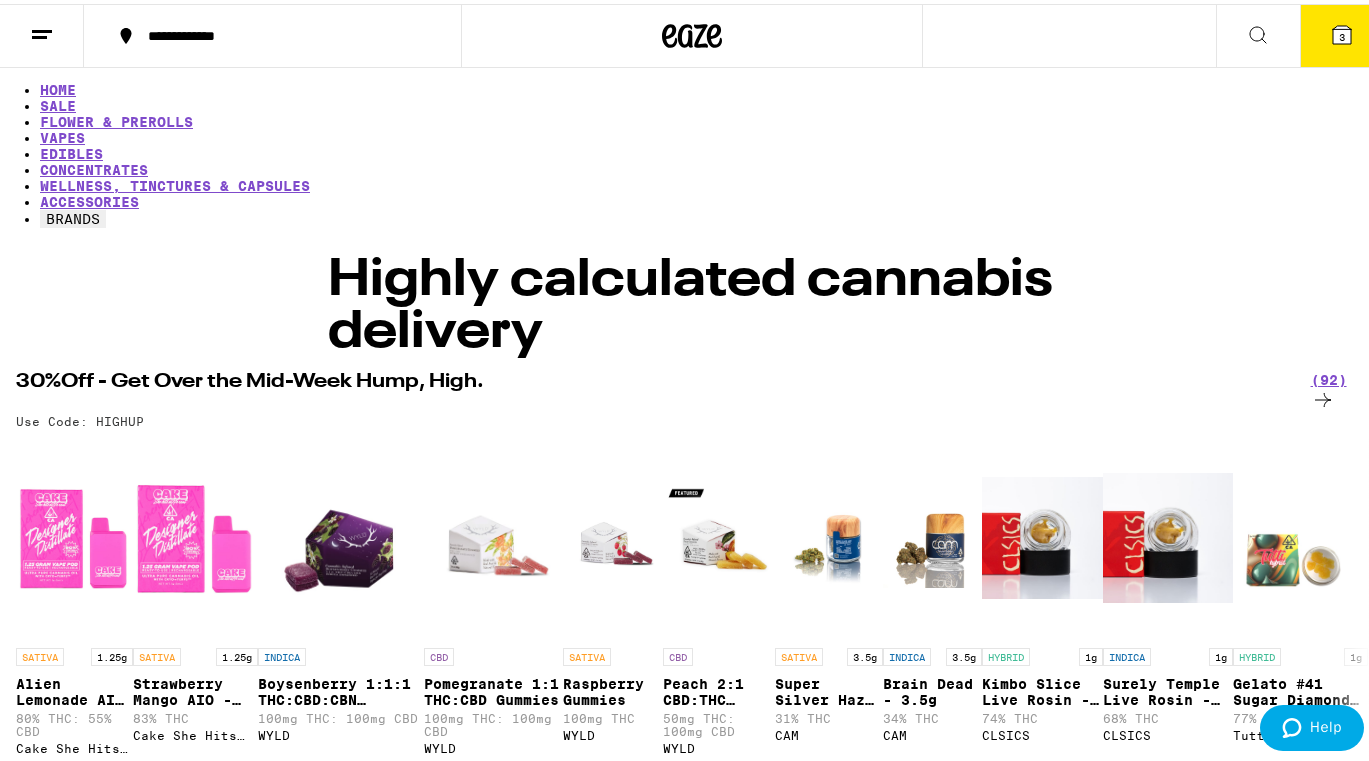 scroll, scrollTop: 0, scrollLeft: 0, axis: both 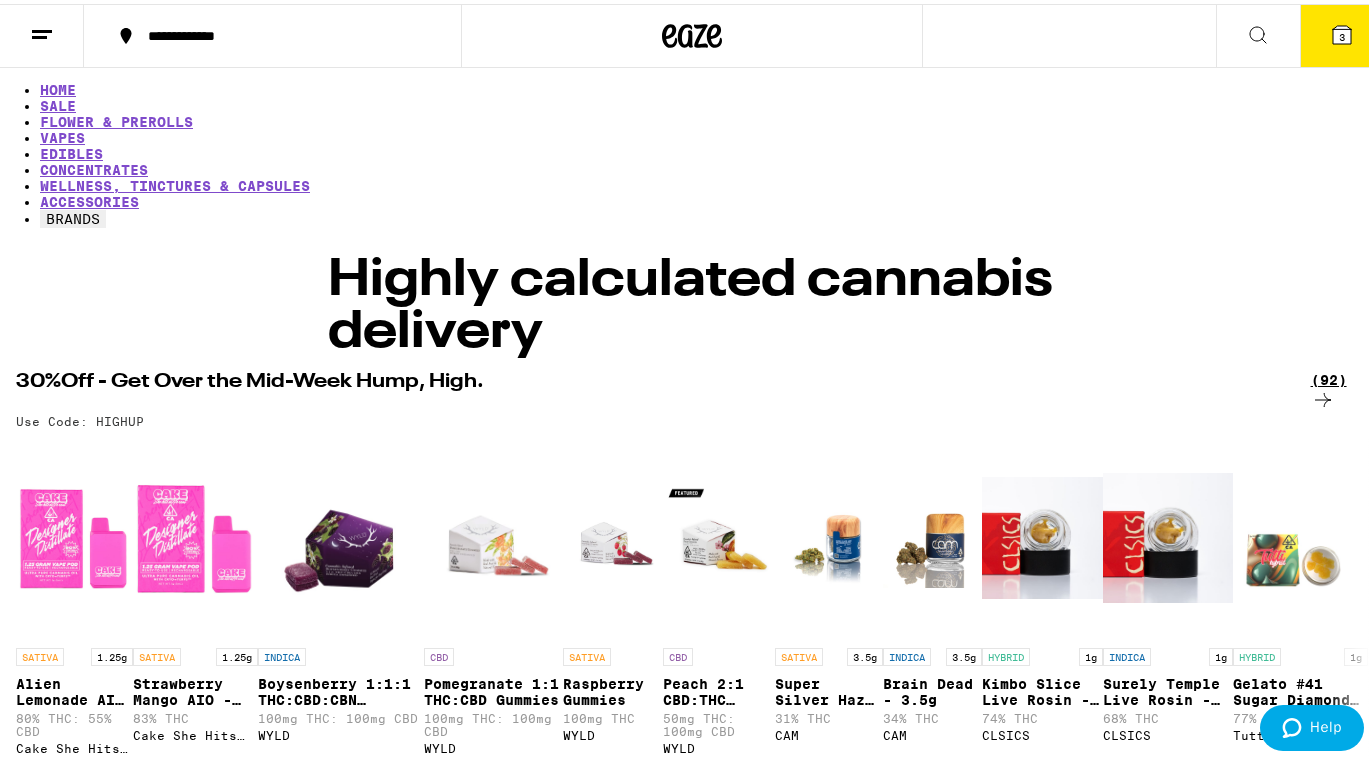 click on "(92)" at bounding box center (1339, 389) 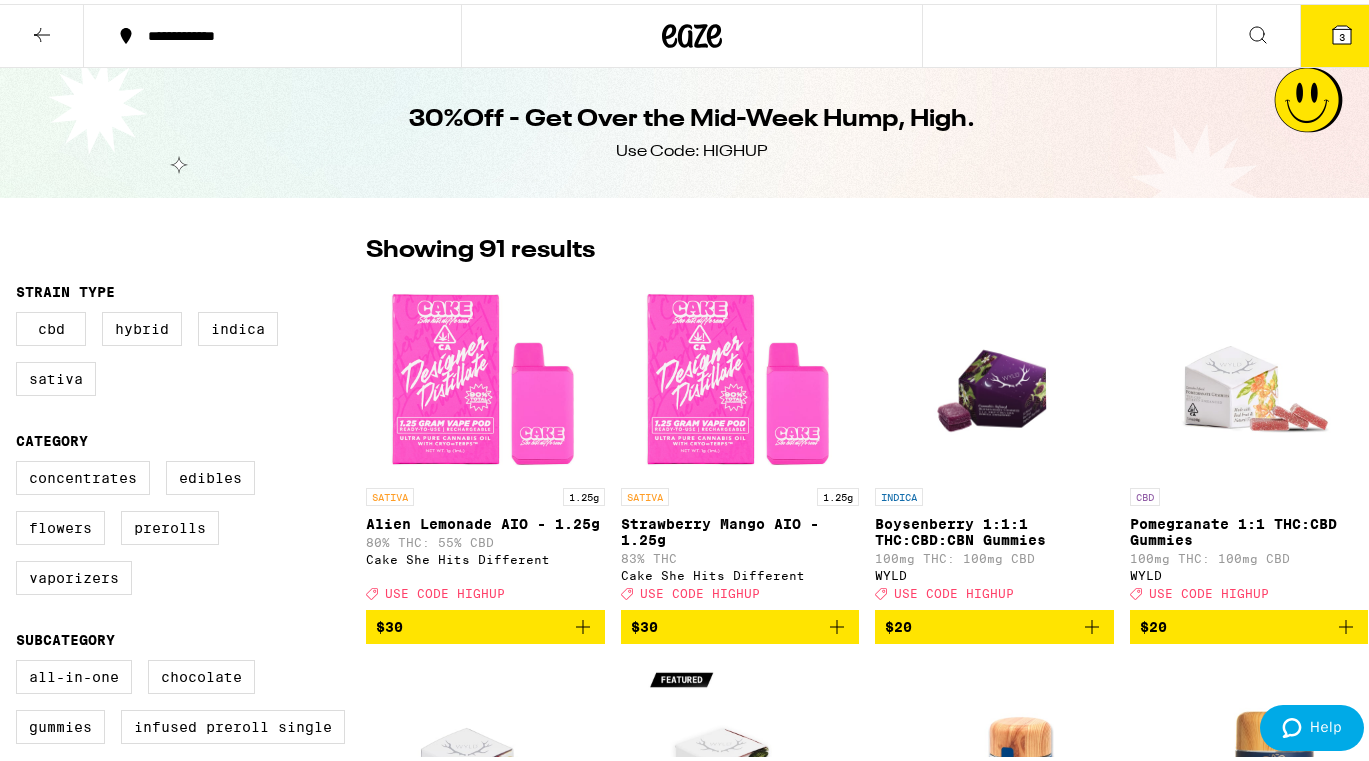 click 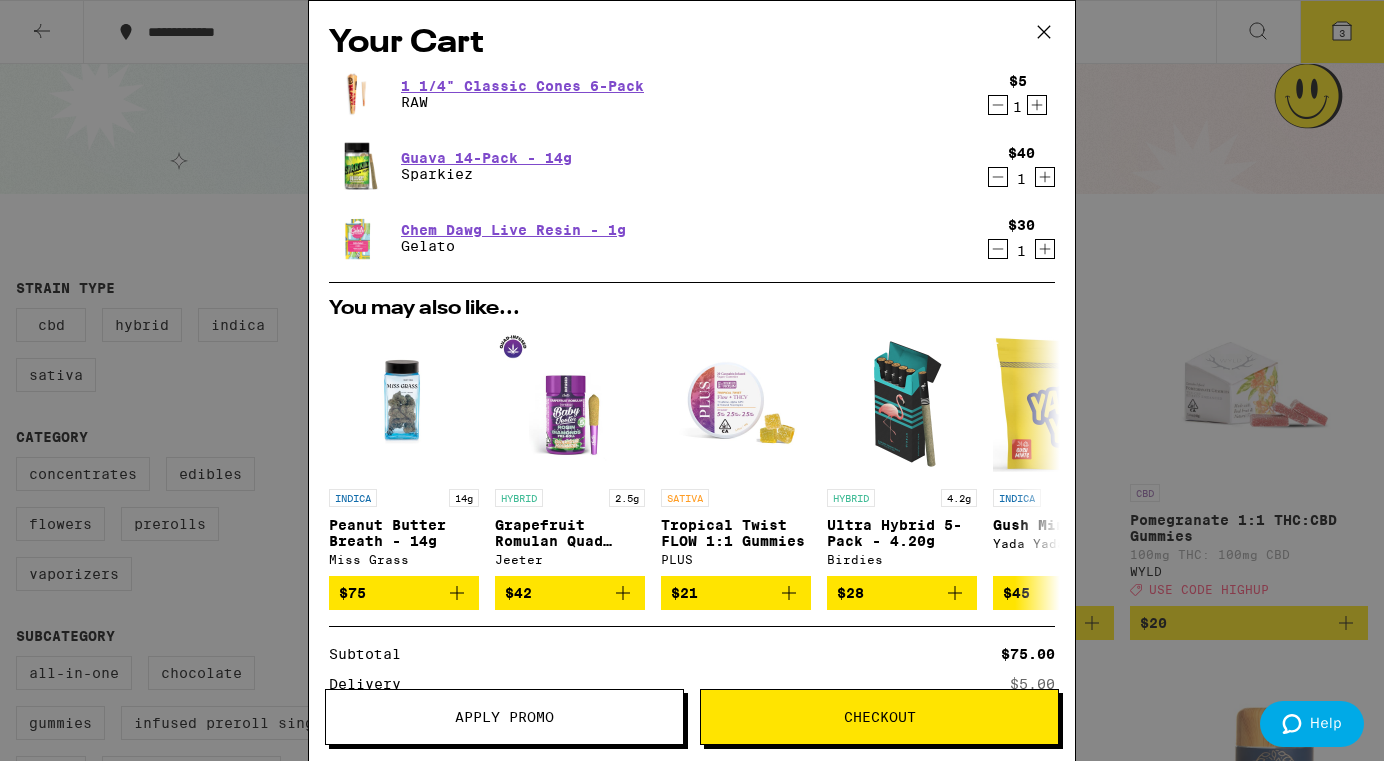 click 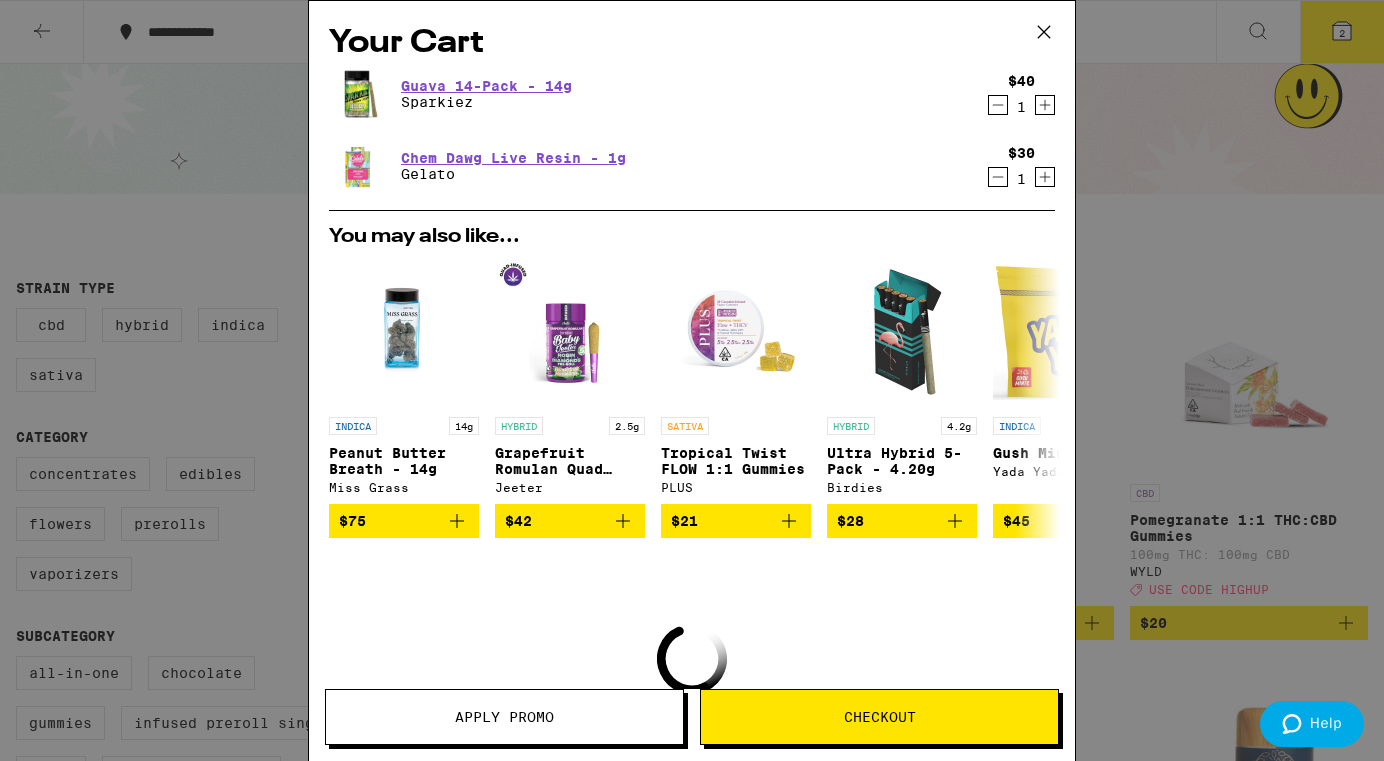 click 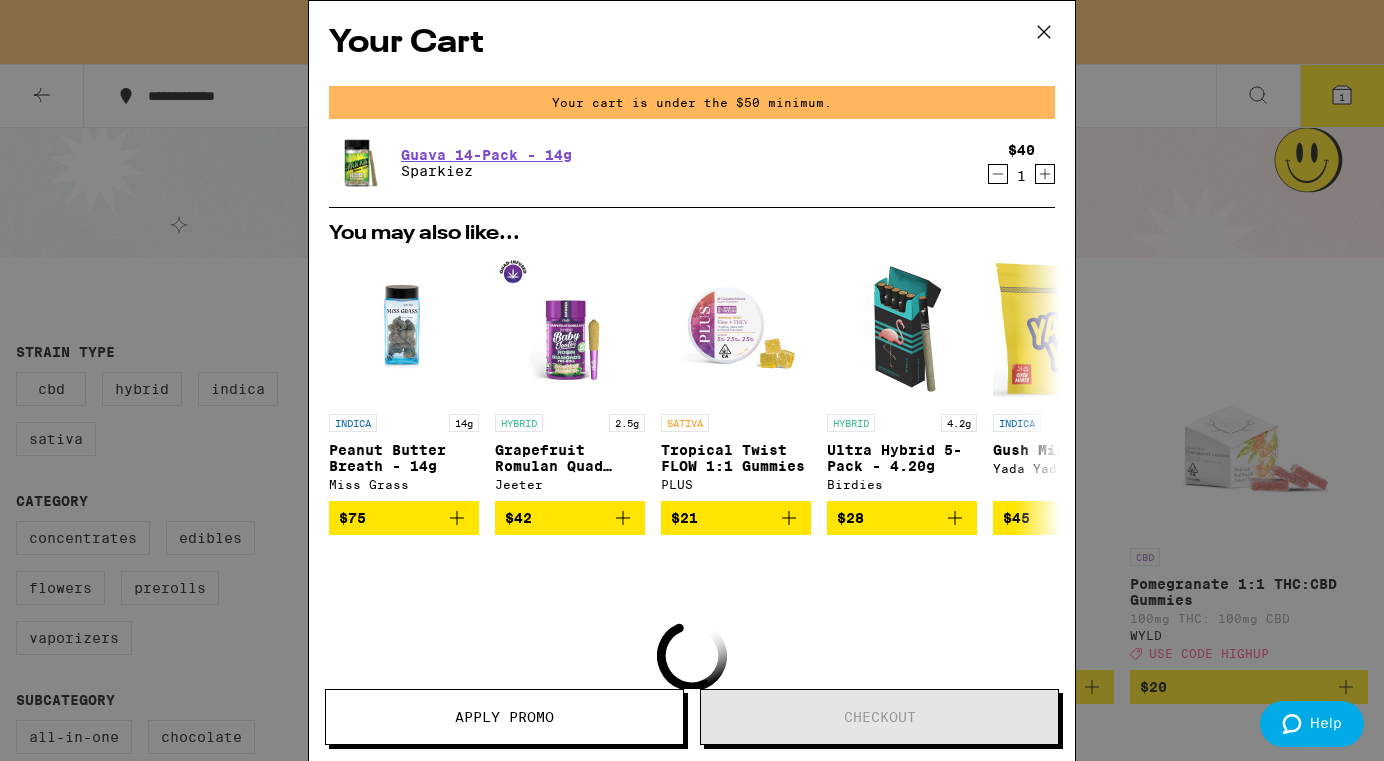 click 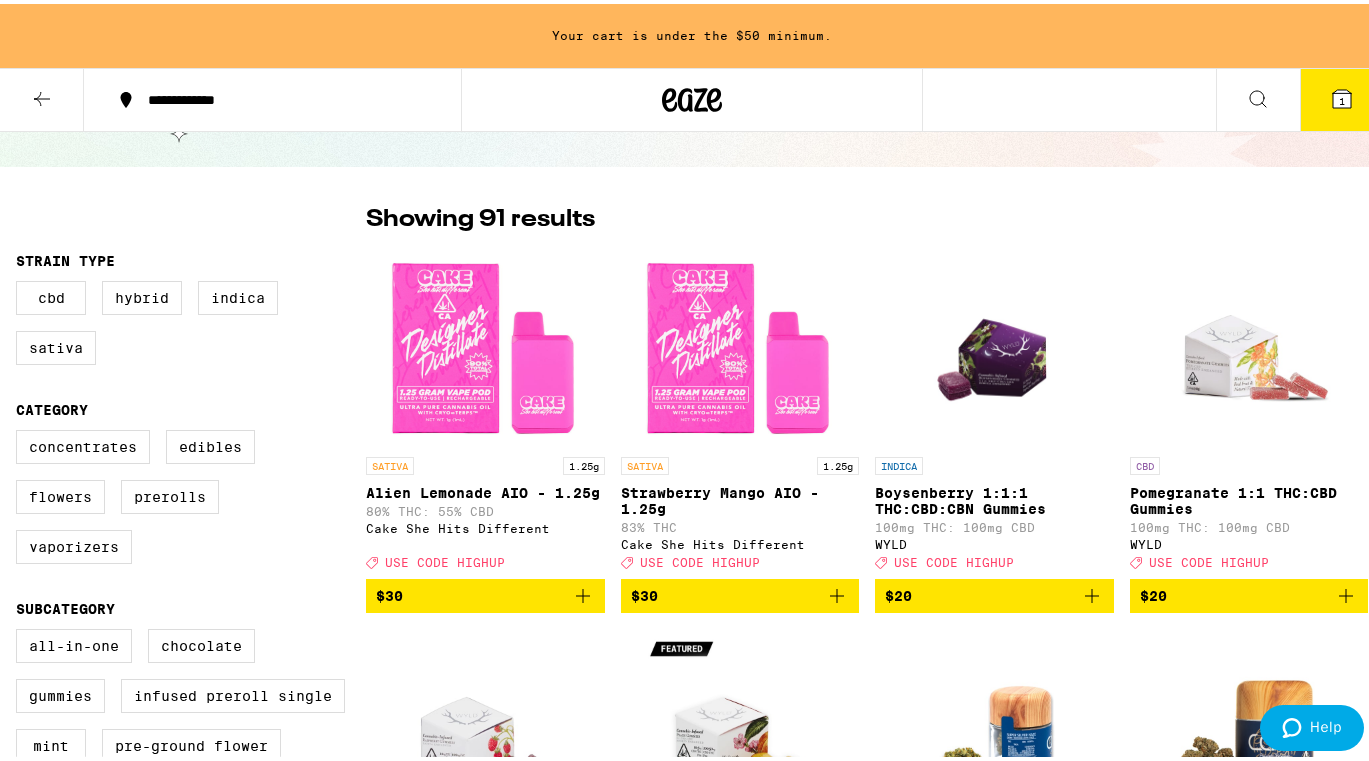 scroll, scrollTop: 0, scrollLeft: 0, axis: both 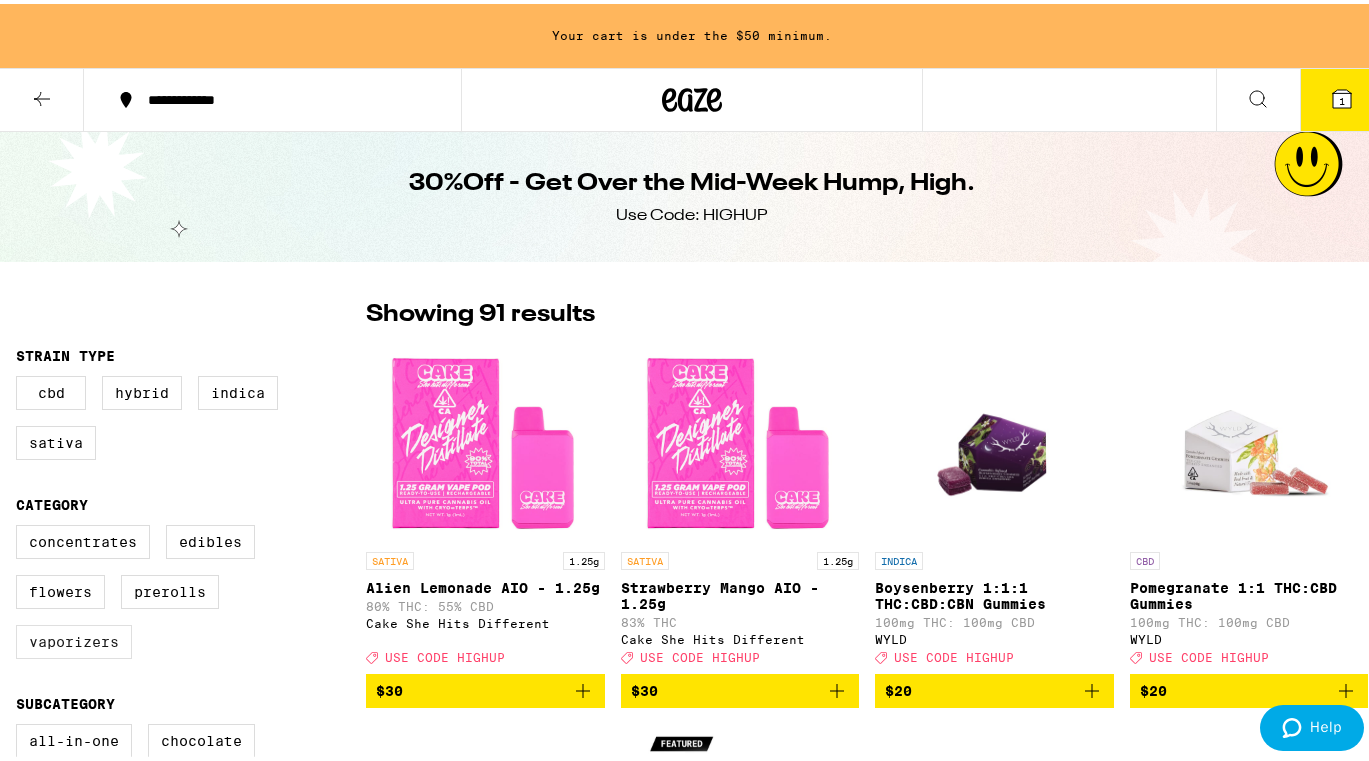click on "Vaporizers" at bounding box center [74, 638] 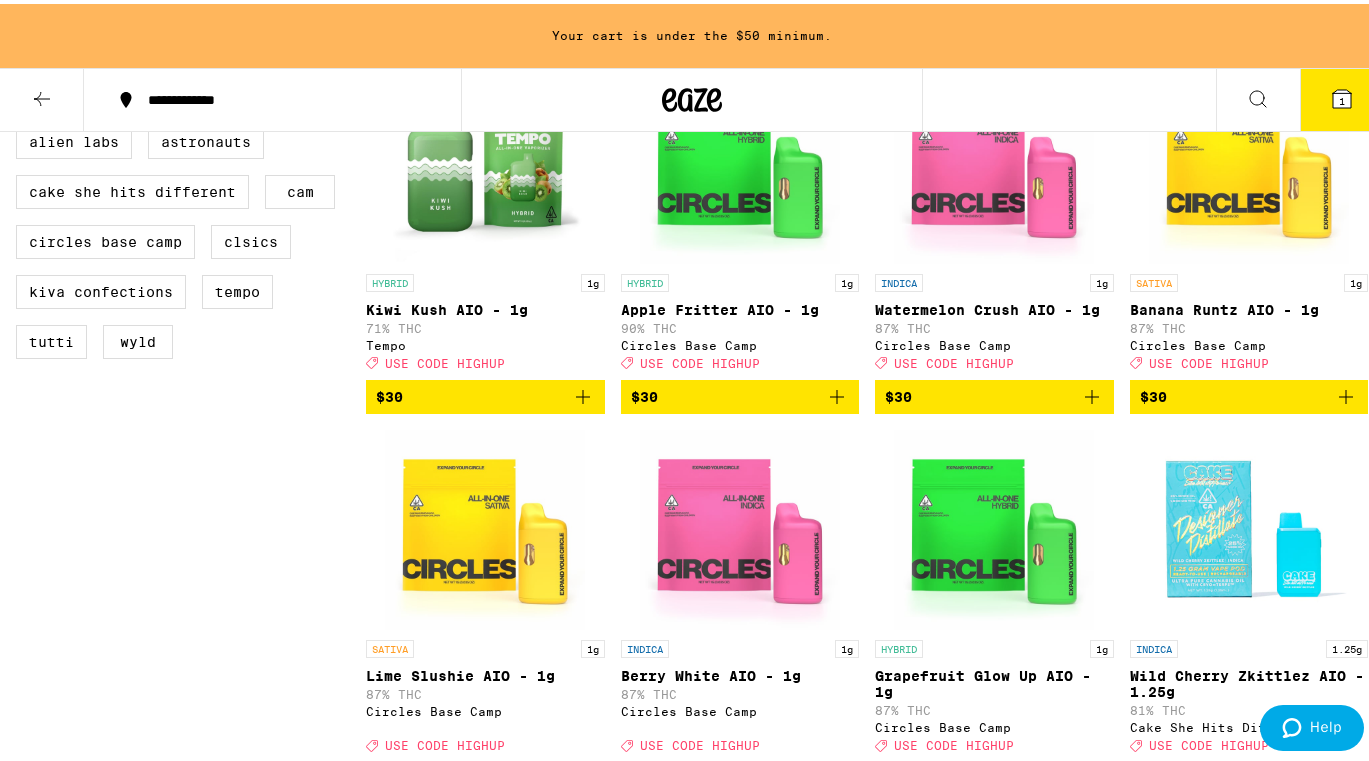 scroll, scrollTop: 0, scrollLeft: 0, axis: both 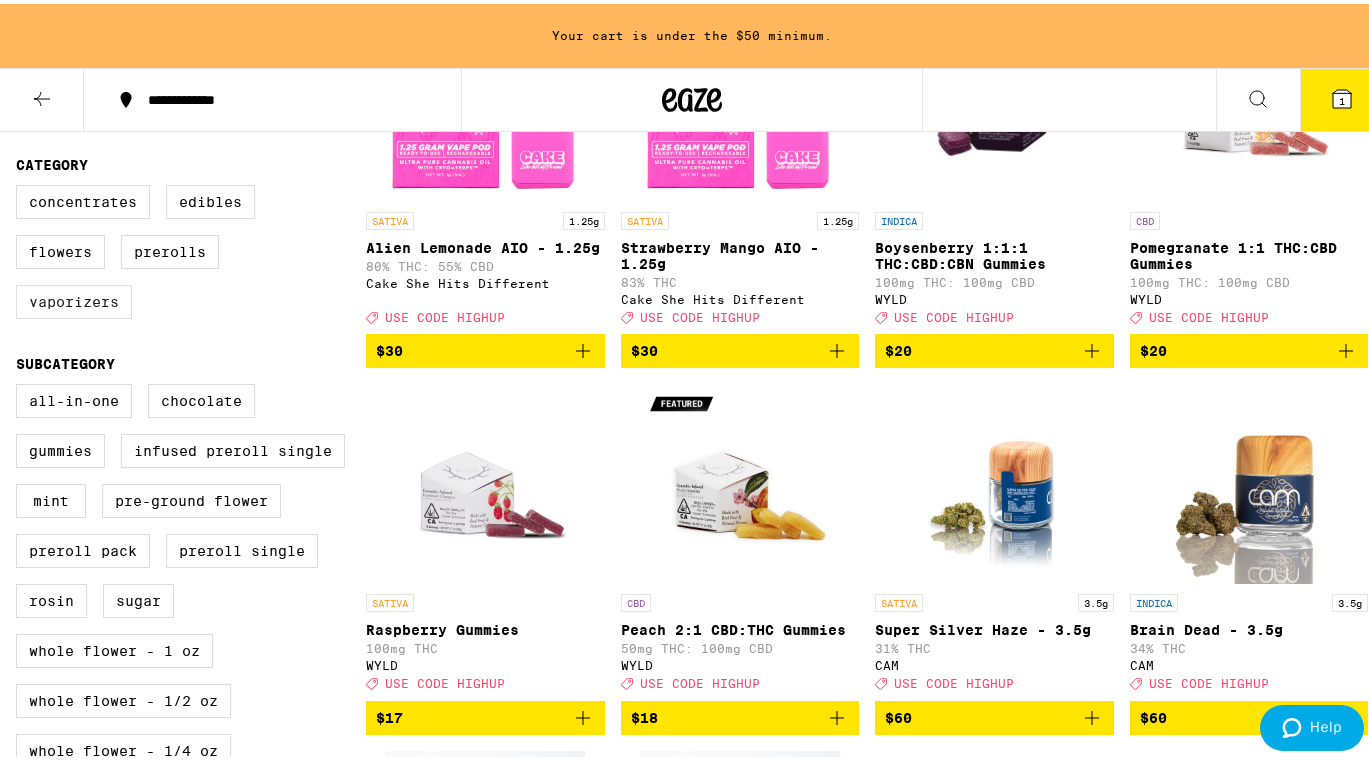 click on "Vaporizers" at bounding box center (74, 298) 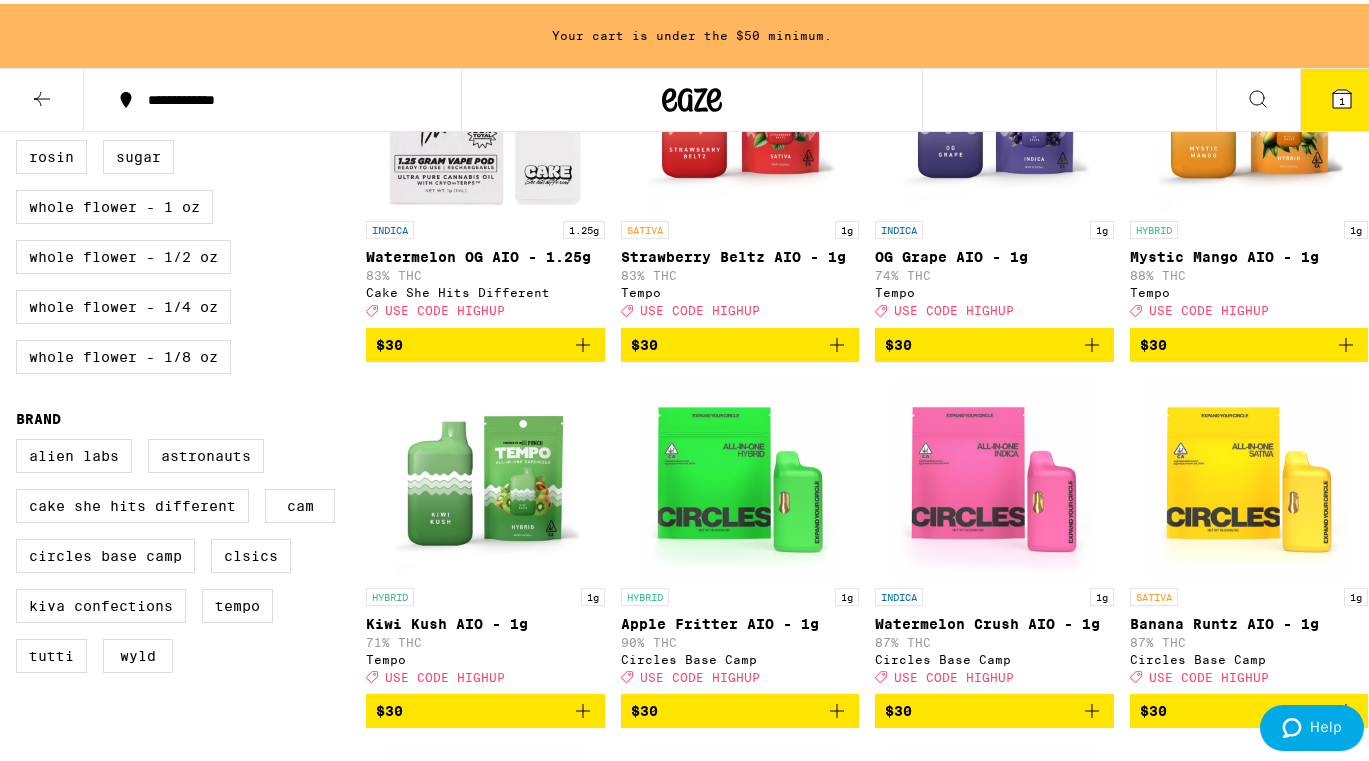 scroll, scrollTop: 728, scrollLeft: 0, axis: vertical 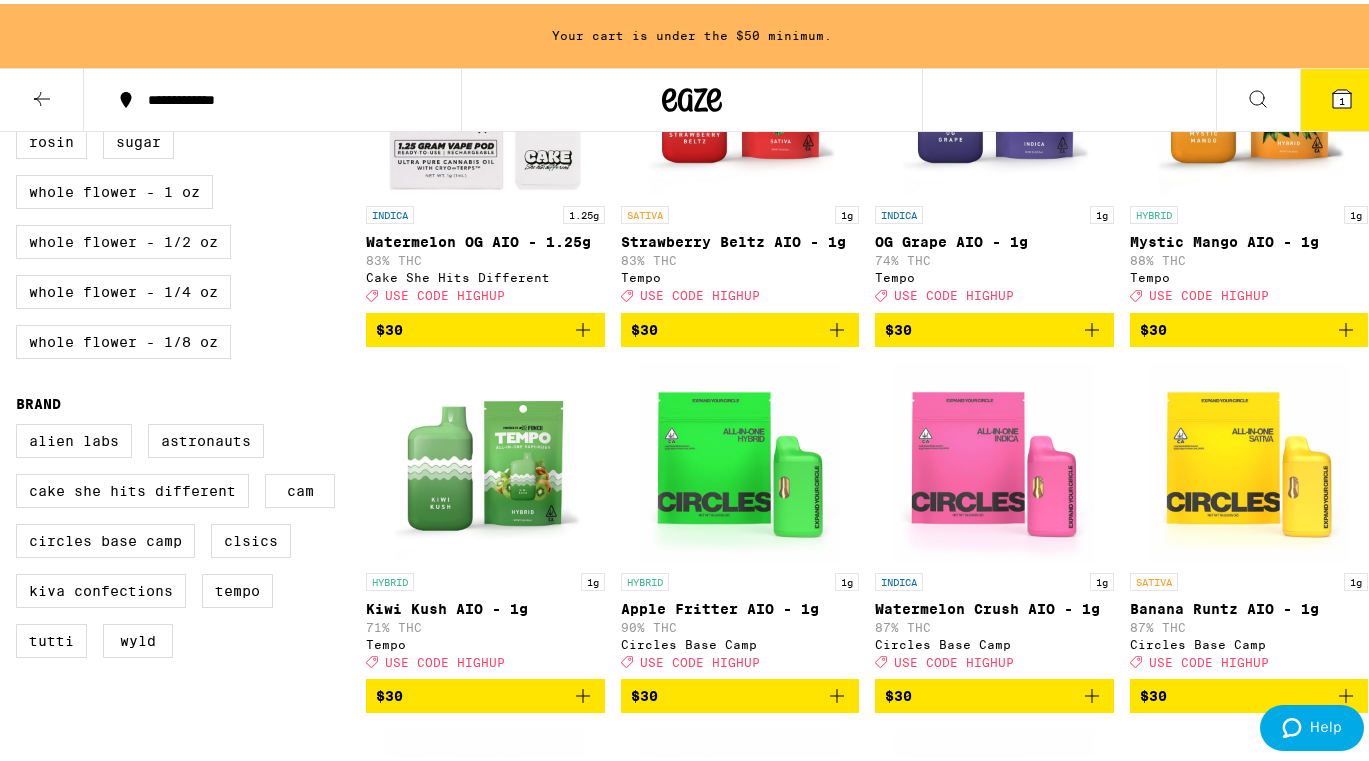 click 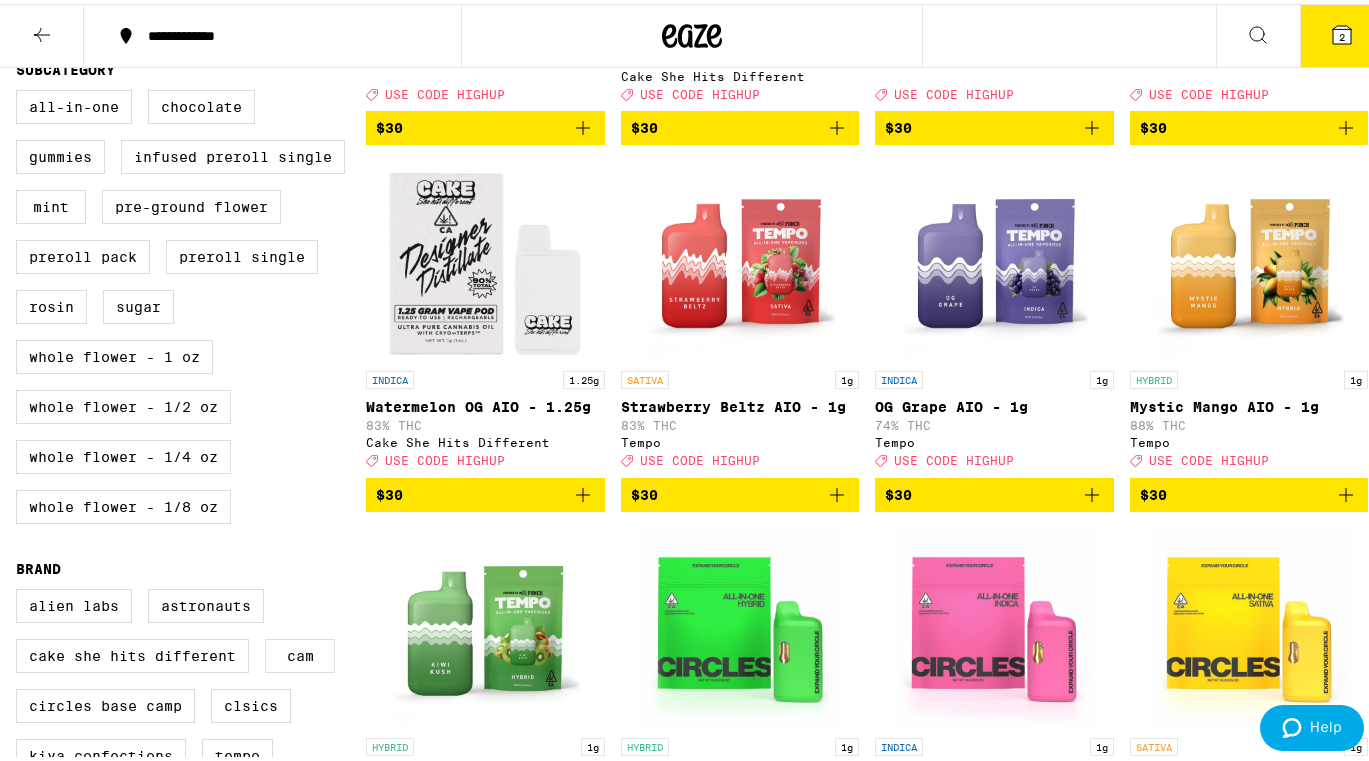 scroll, scrollTop: 491, scrollLeft: 0, axis: vertical 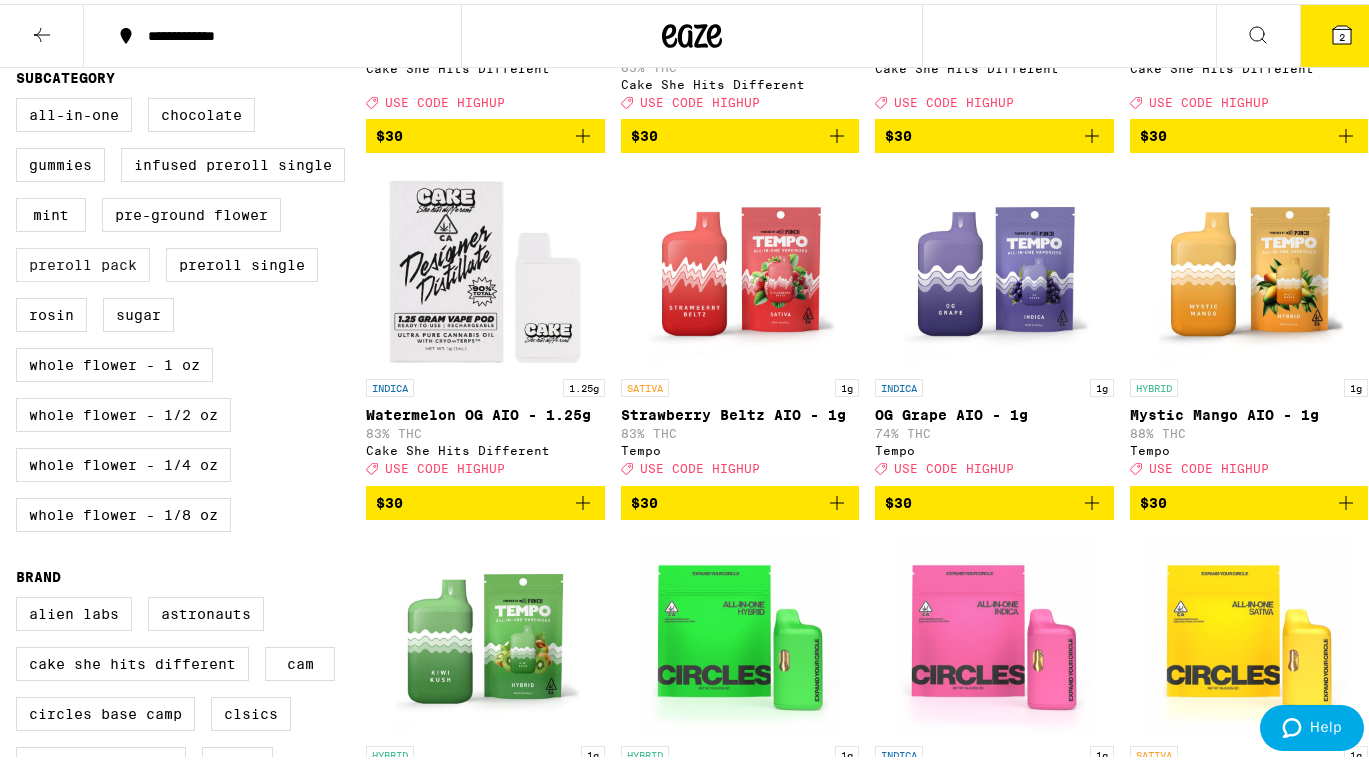 click on "Preroll Pack" at bounding box center [83, 261] 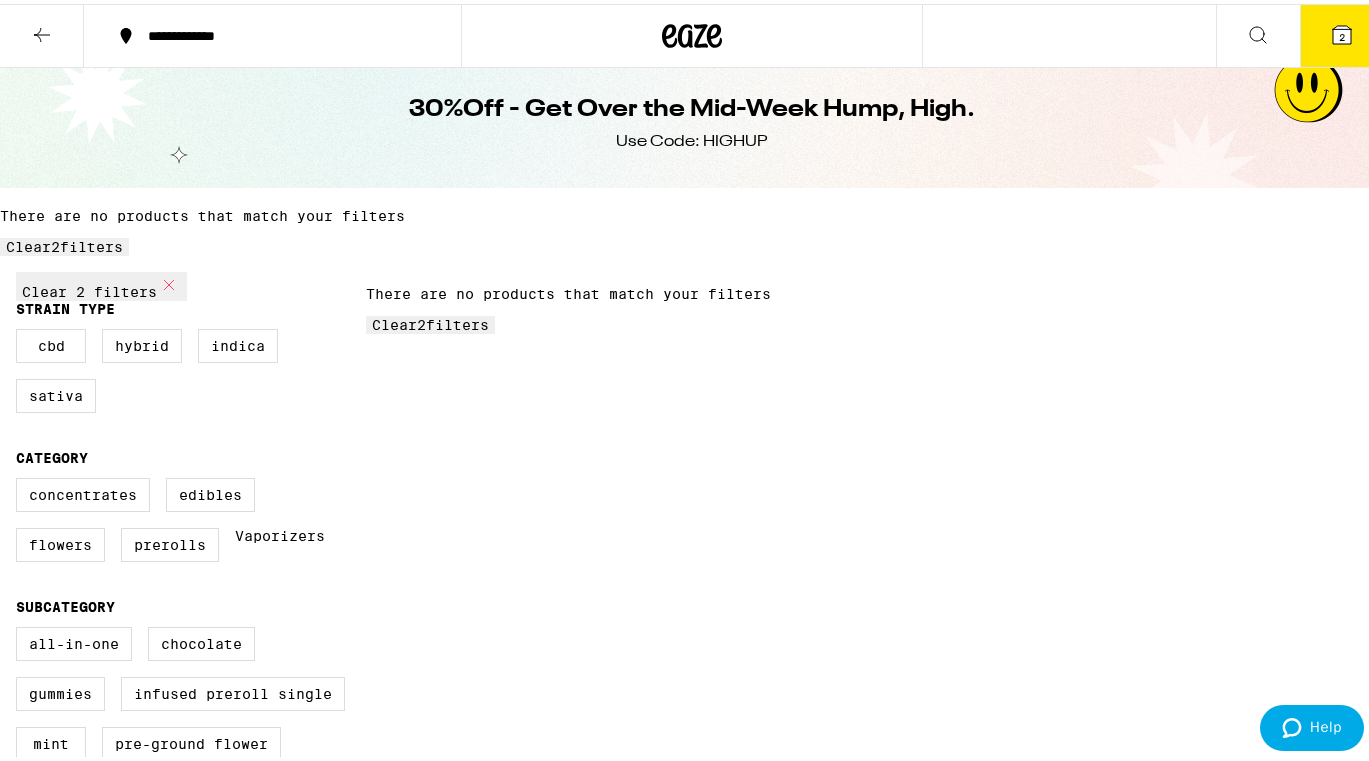 scroll, scrollTop: 23, scrollLeft: 0, axis: vertical 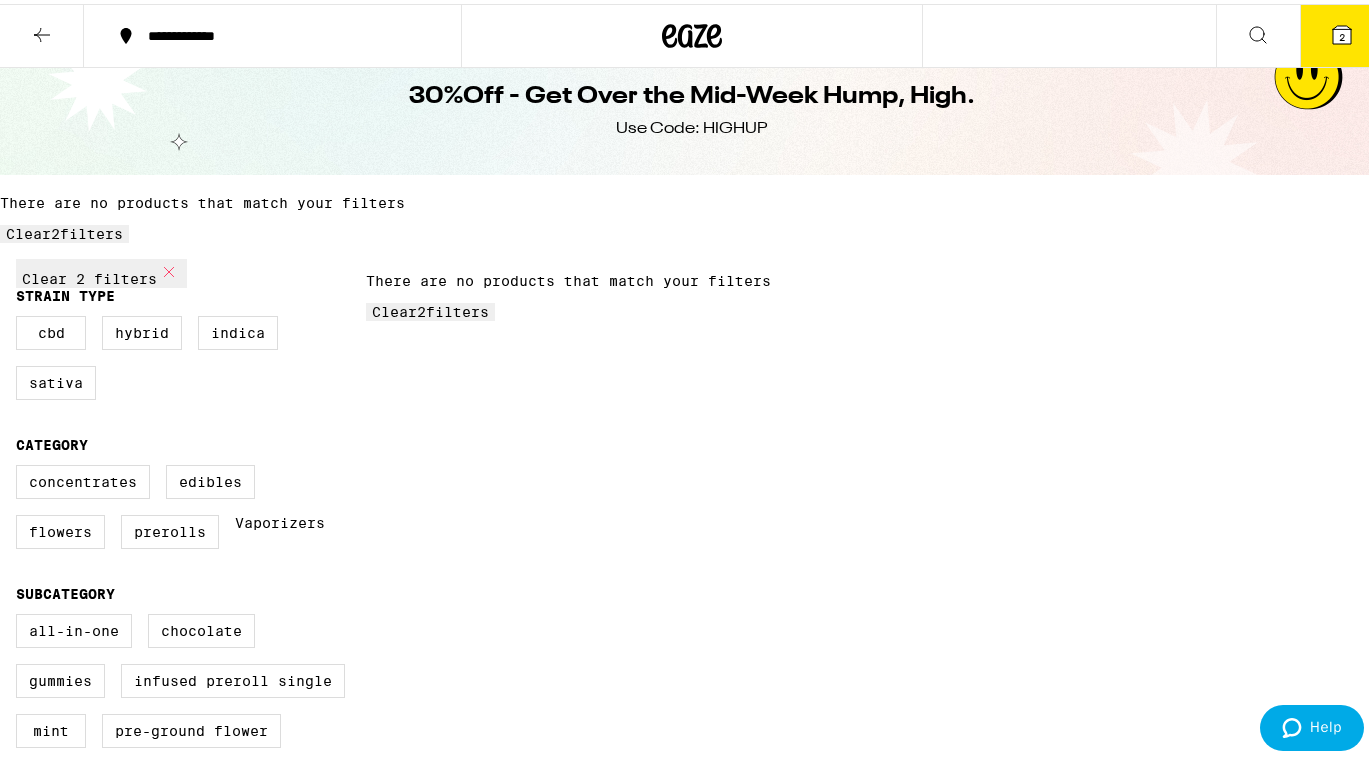 click on "Vaporizers" at bounding box center (280, 528) 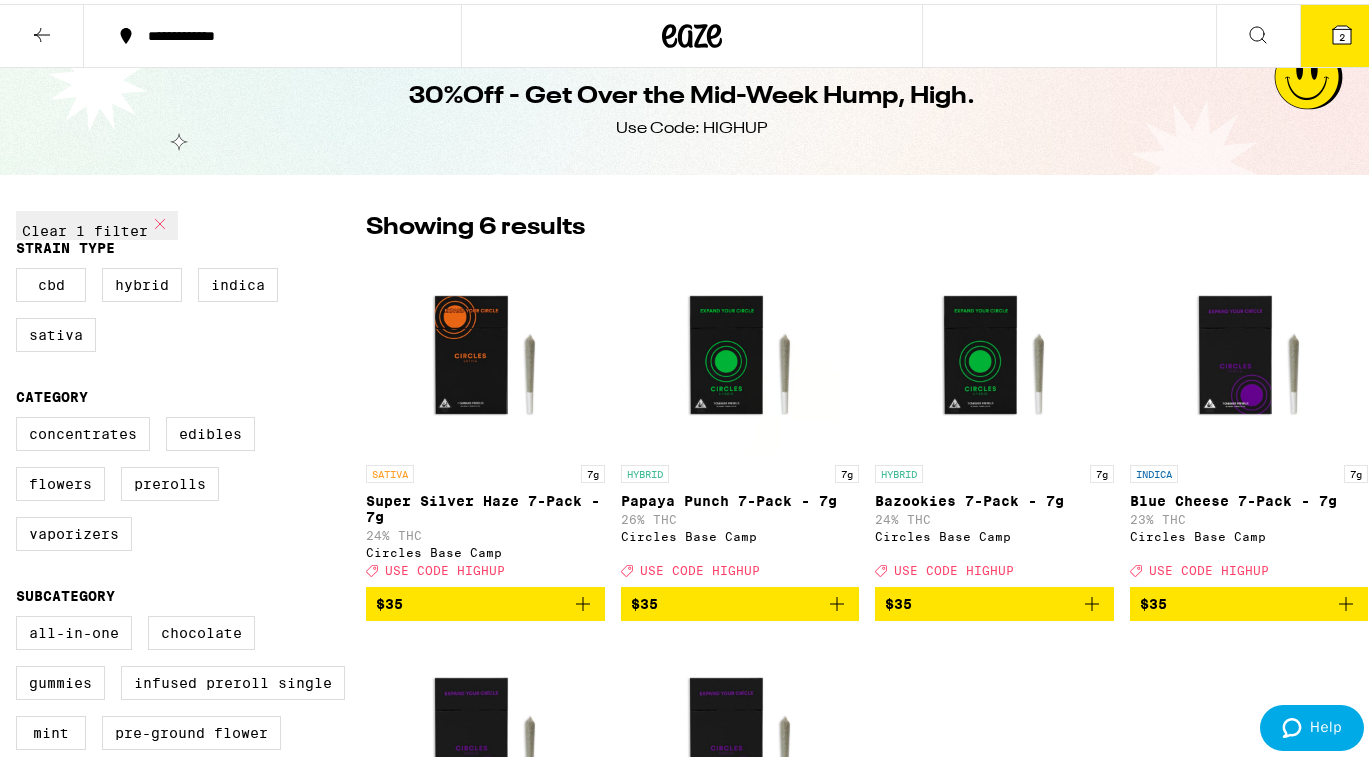 click 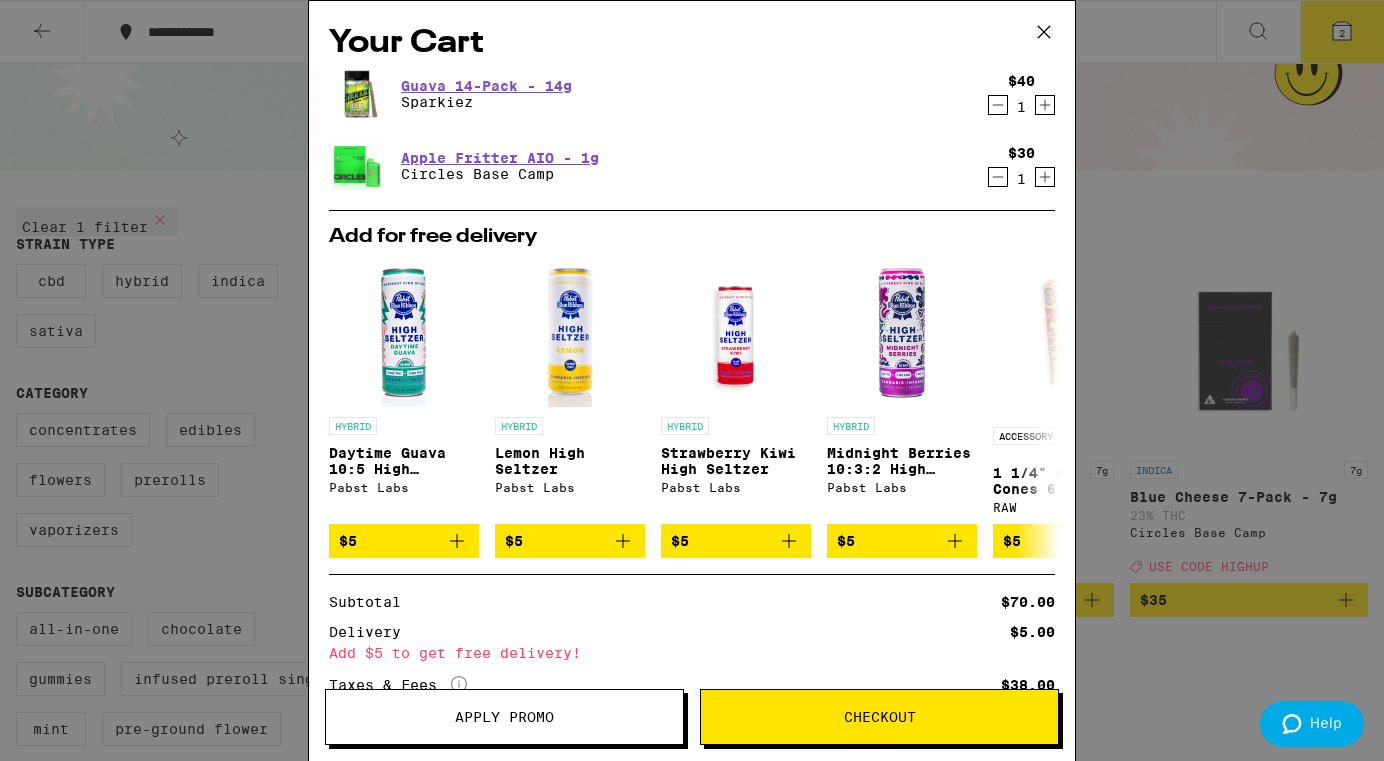 click 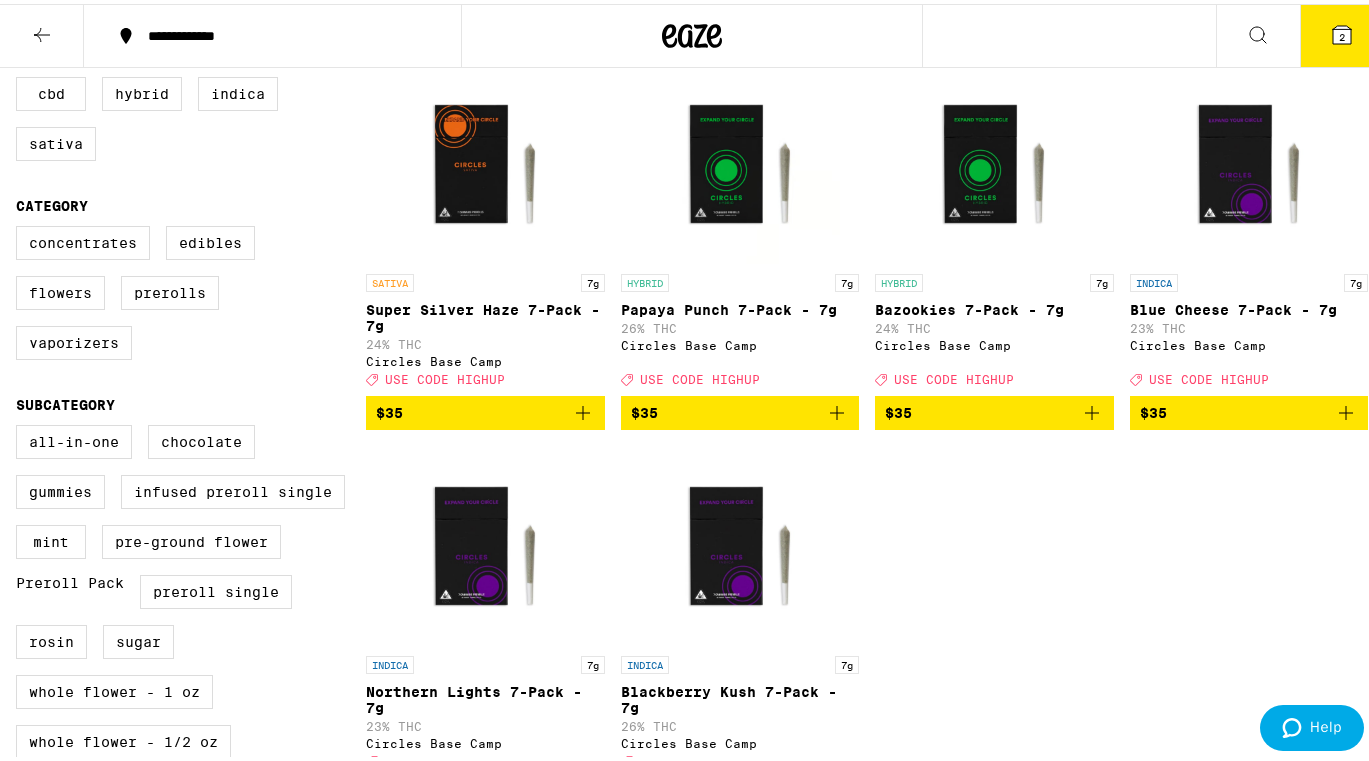 scroll, scrollTop: 176, scrollLeft: 0, axis: vertical 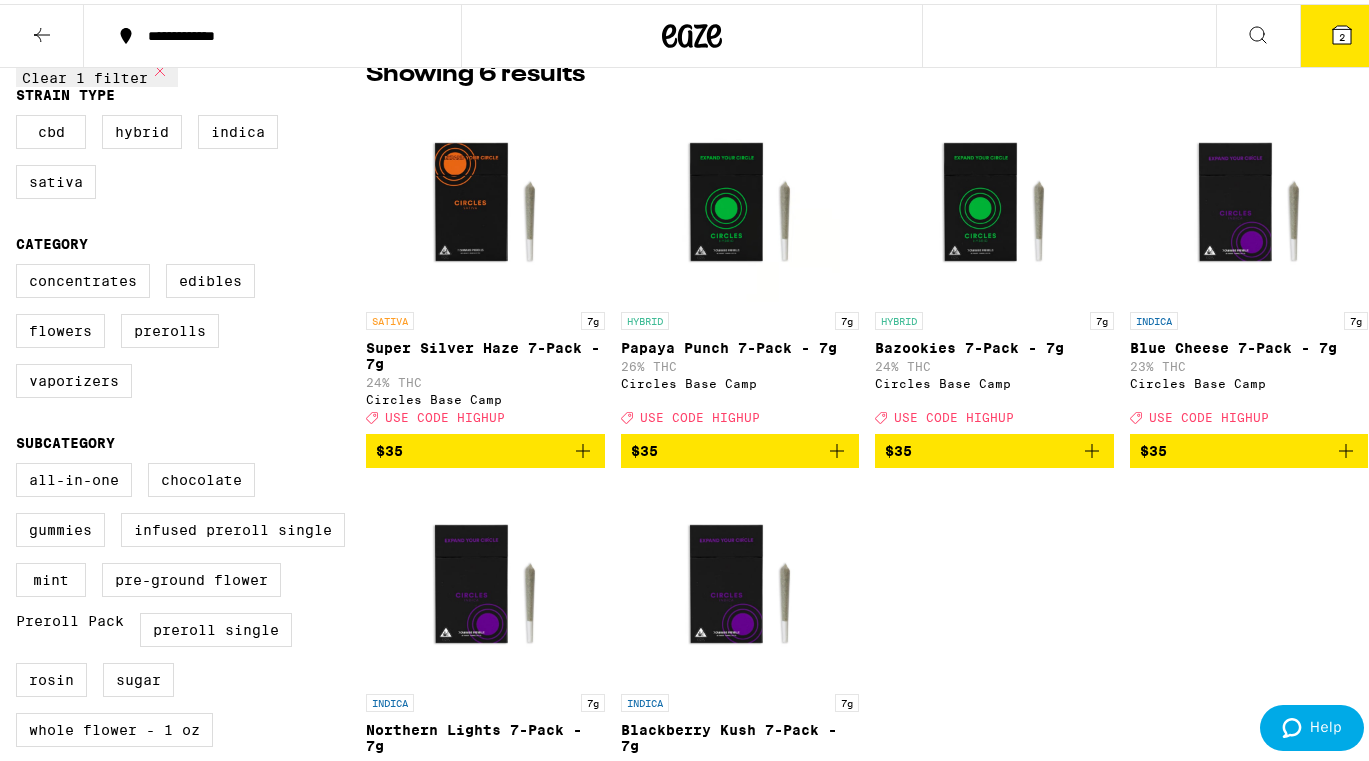 click 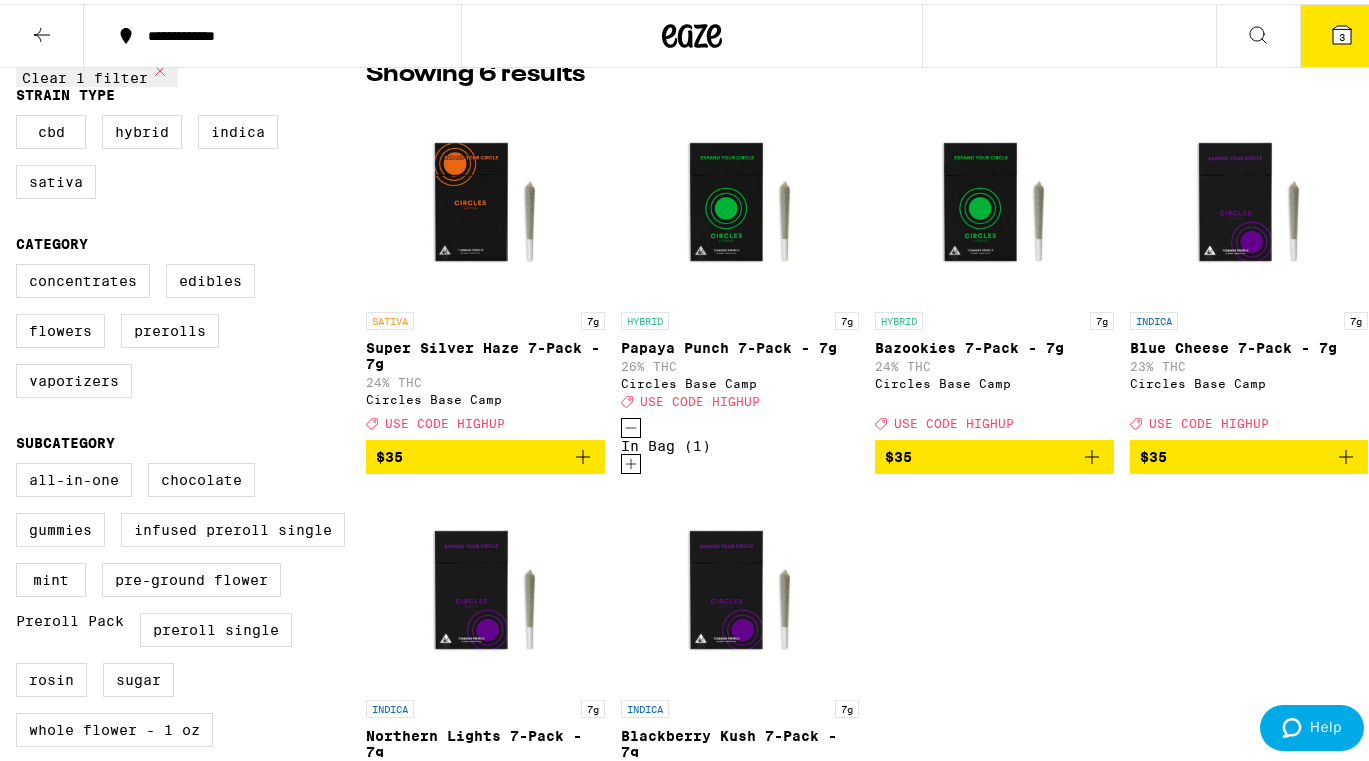 click 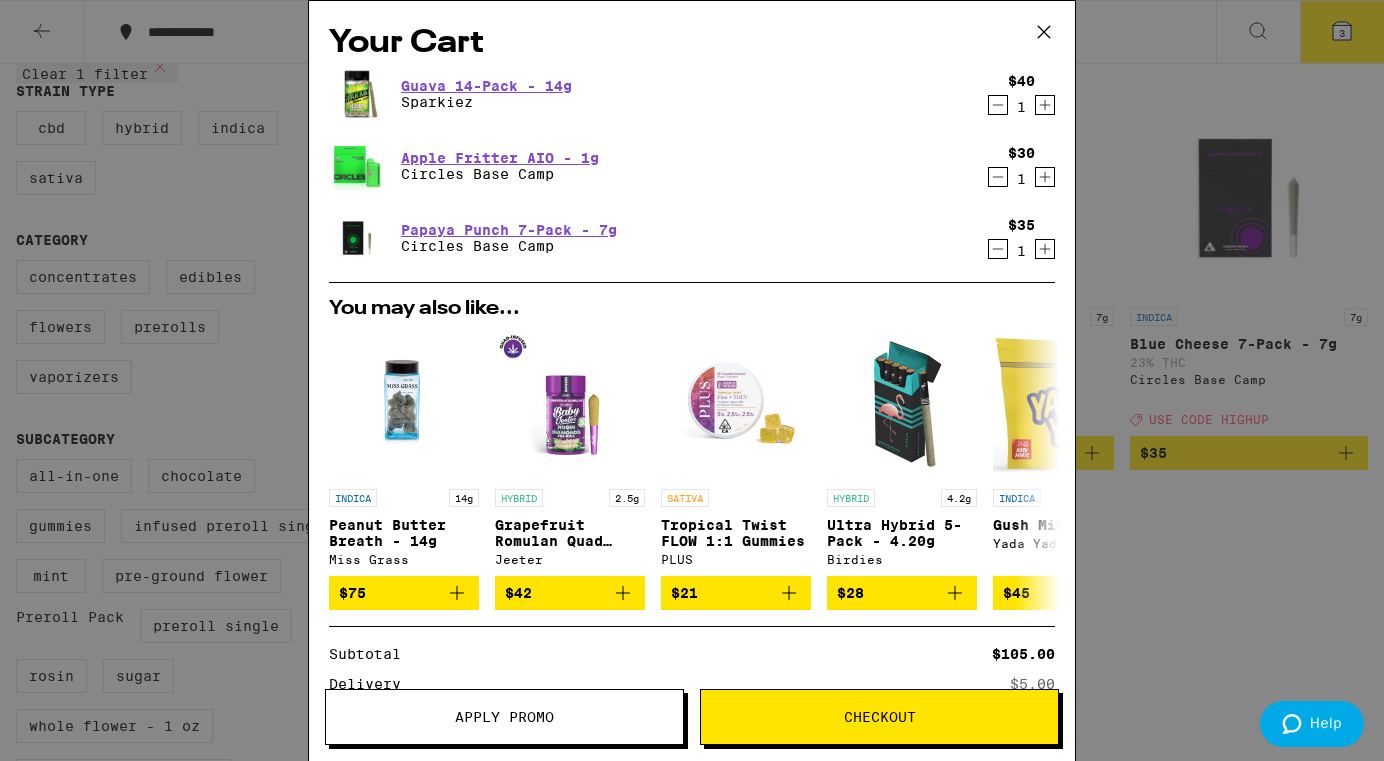 click on "Apply Promo" at bounding box center [504, 717] 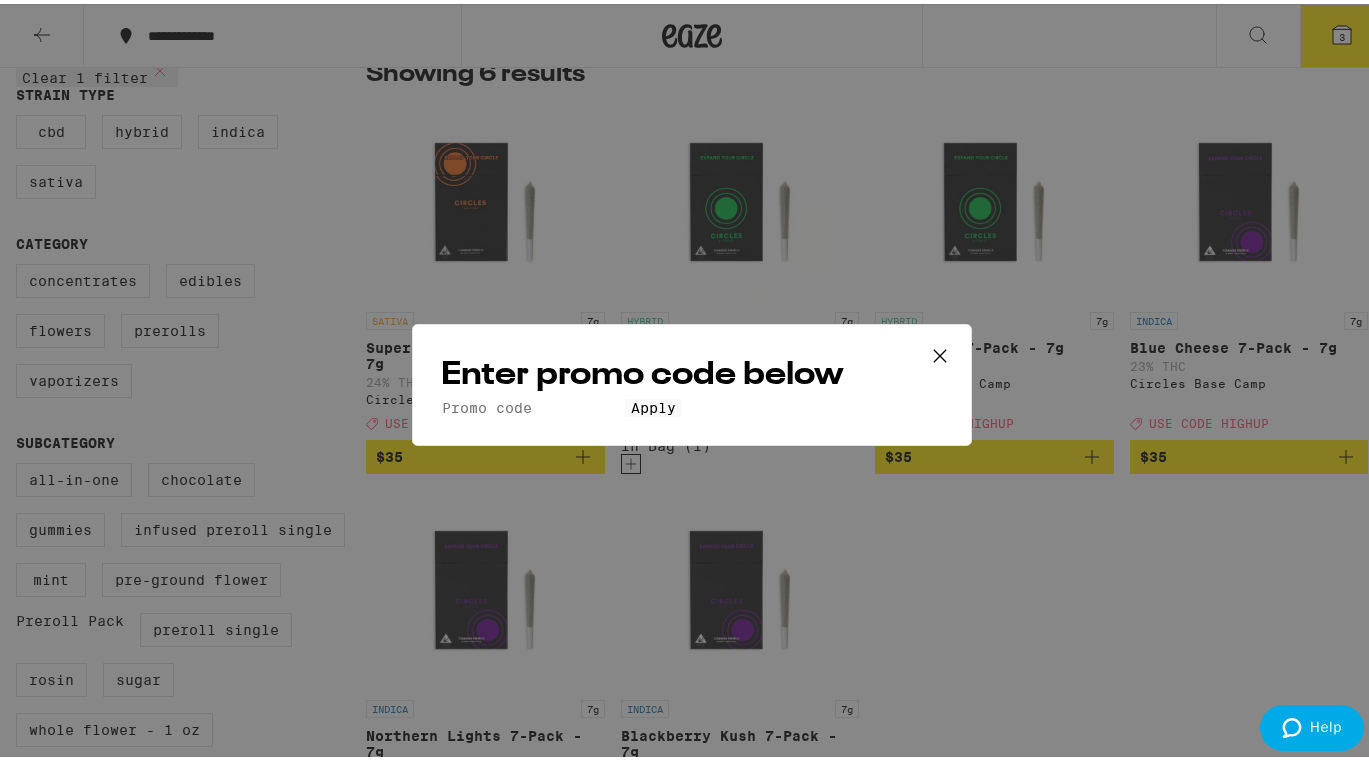 click on "Promo Code" at bounding box center [533, 404] 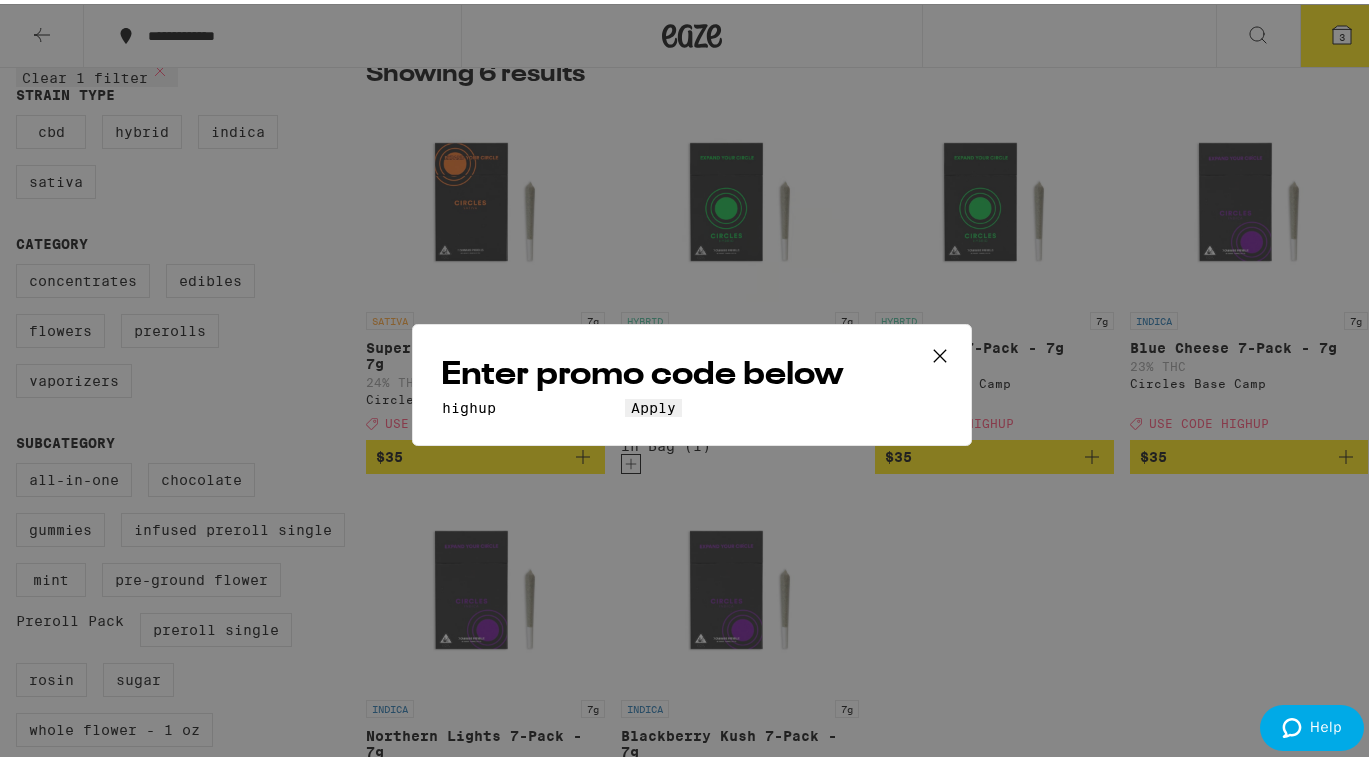 type on "highup" 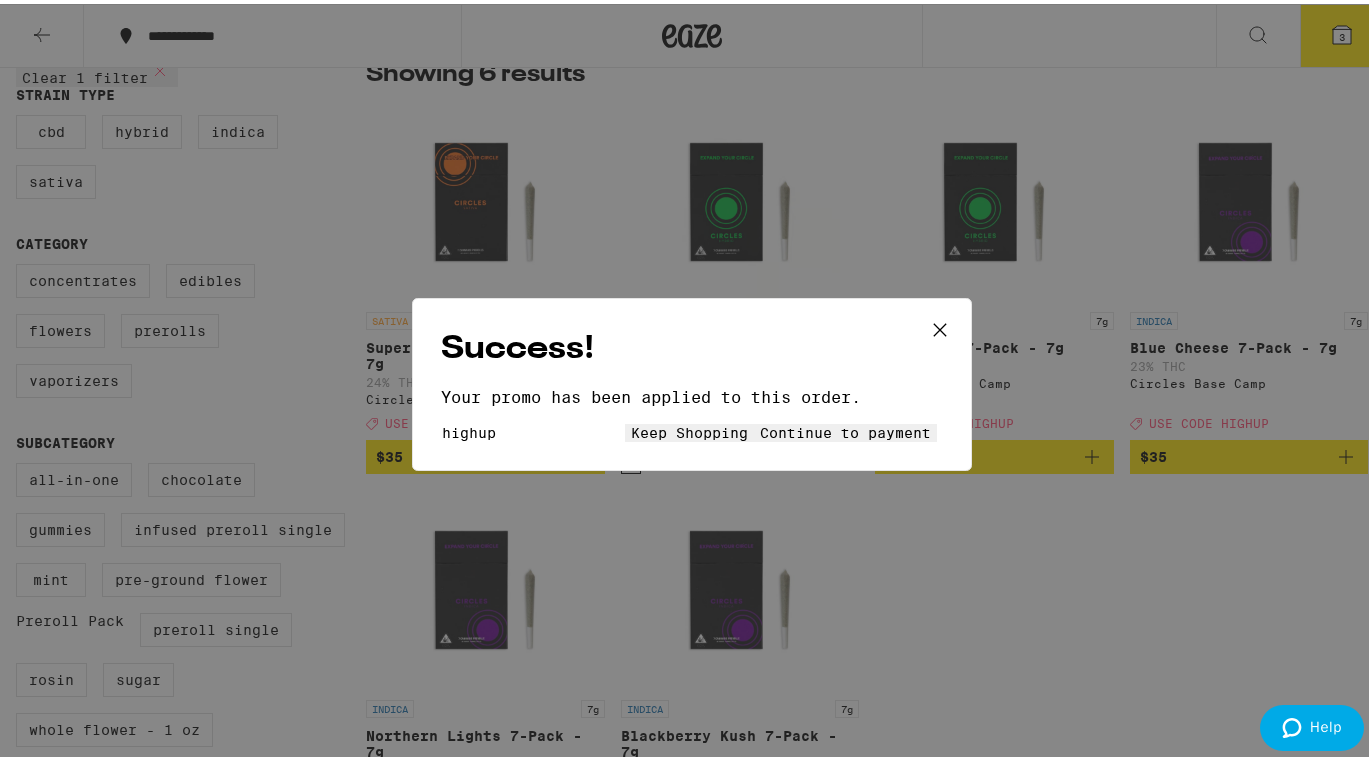 click on "Continue to payment" at bounding box center (845, 429) 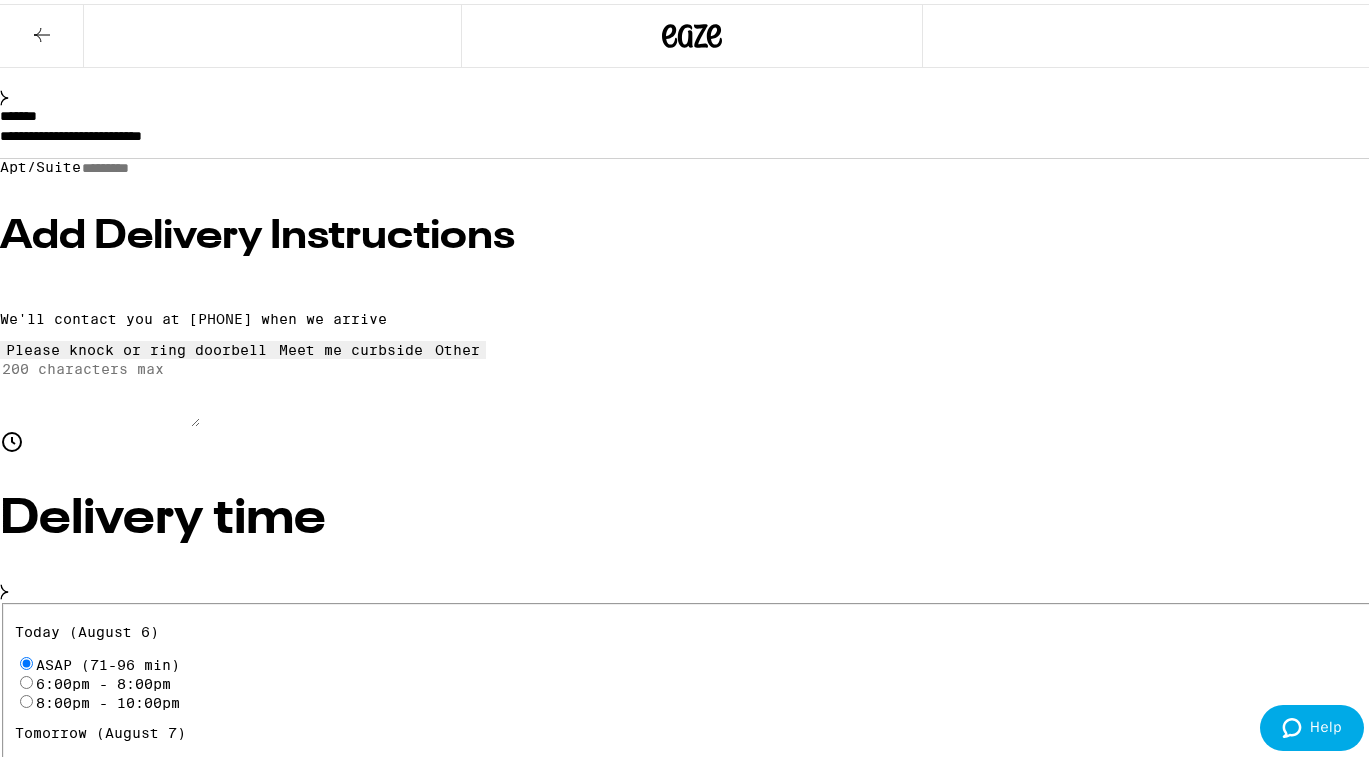 scroll, scrollTop: 0, scrollLeft: 0, axis: both 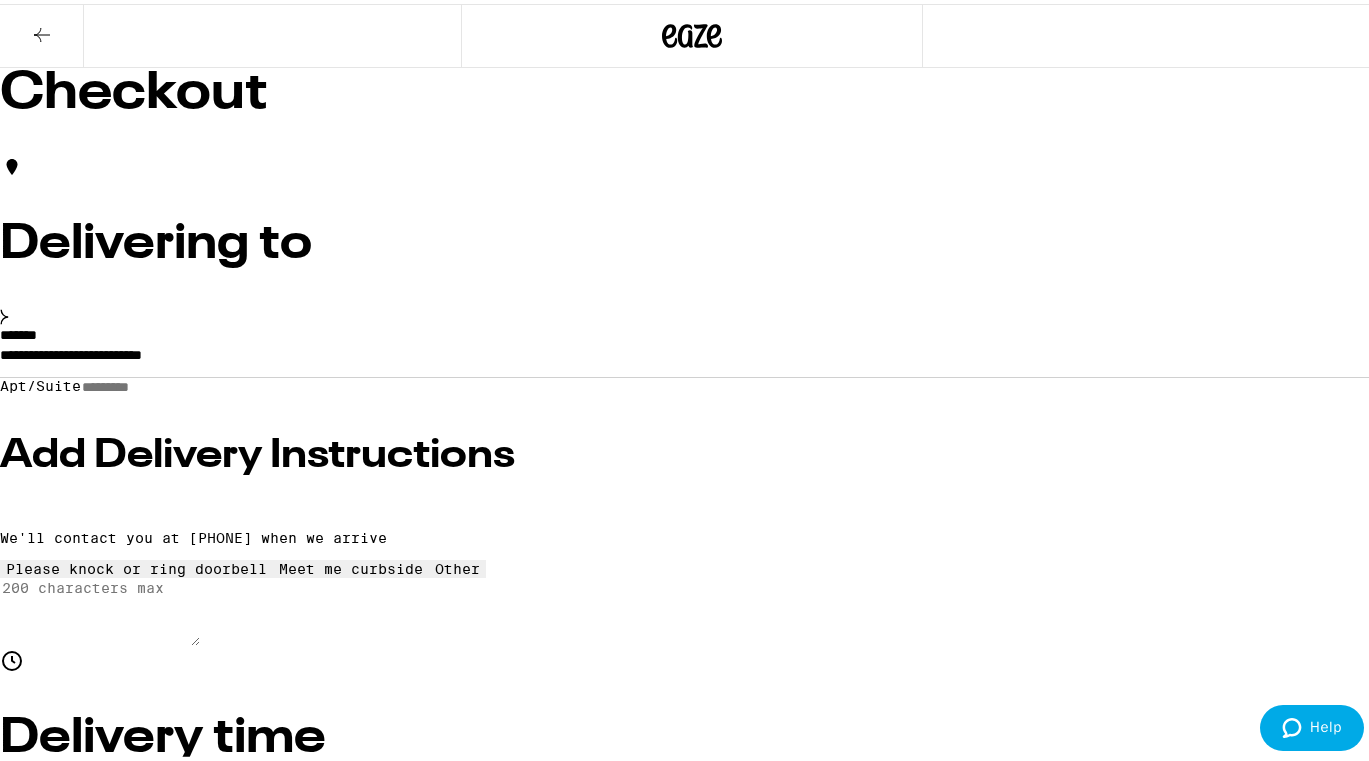click 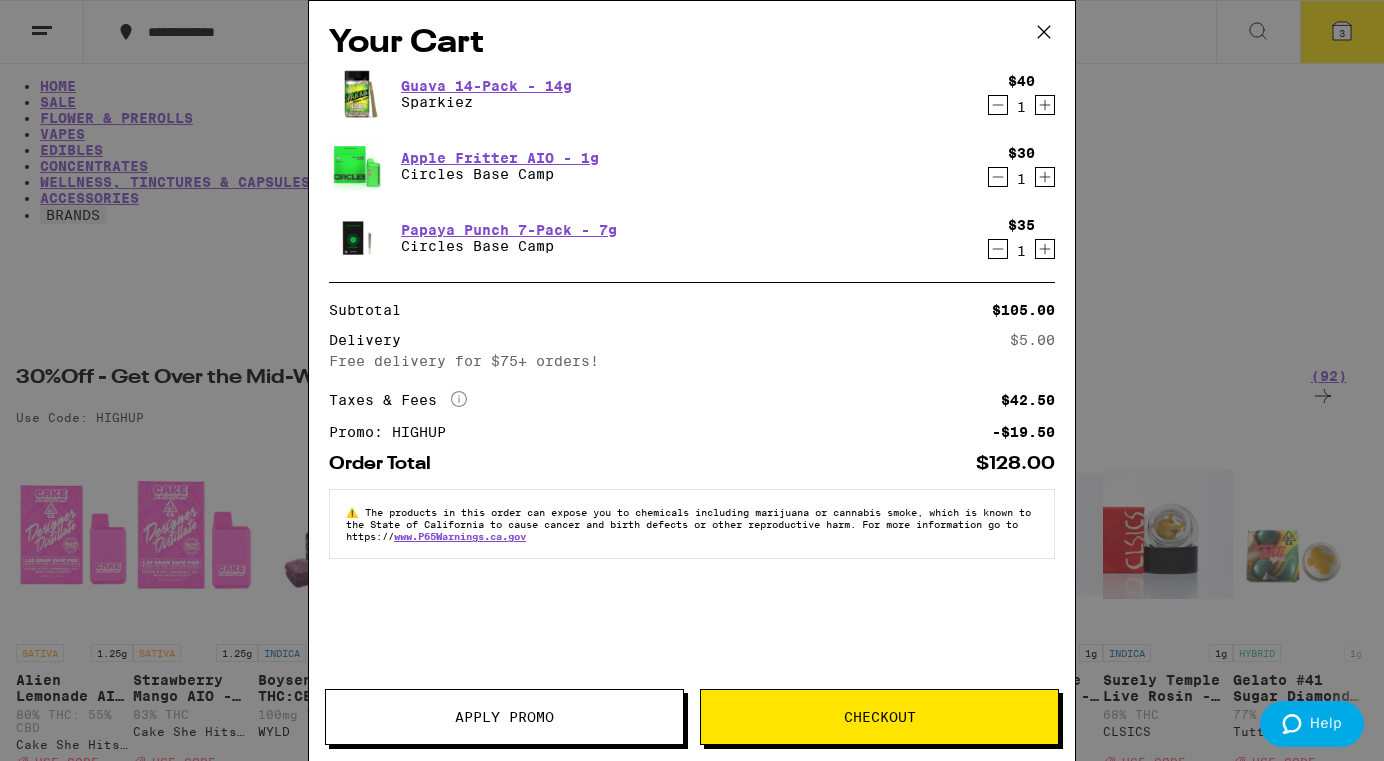 click 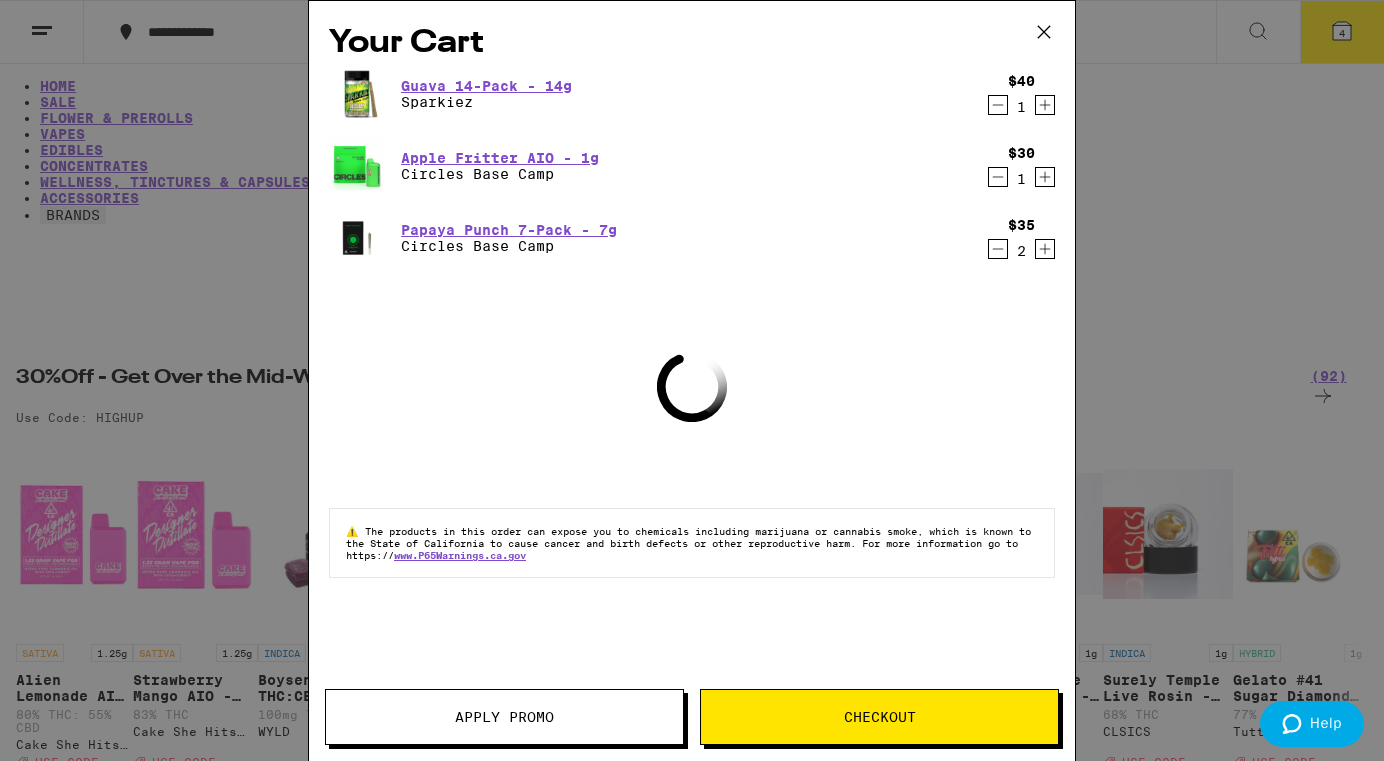 click 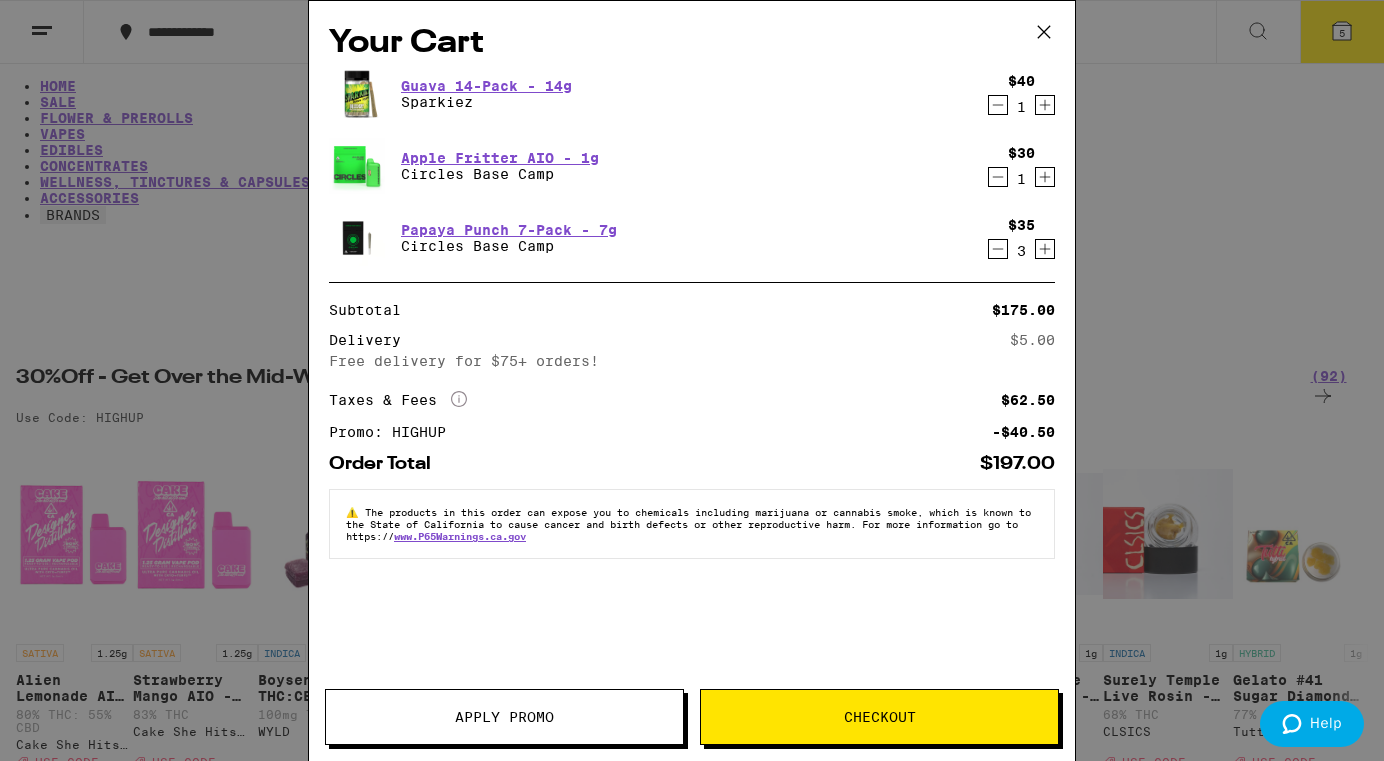 click 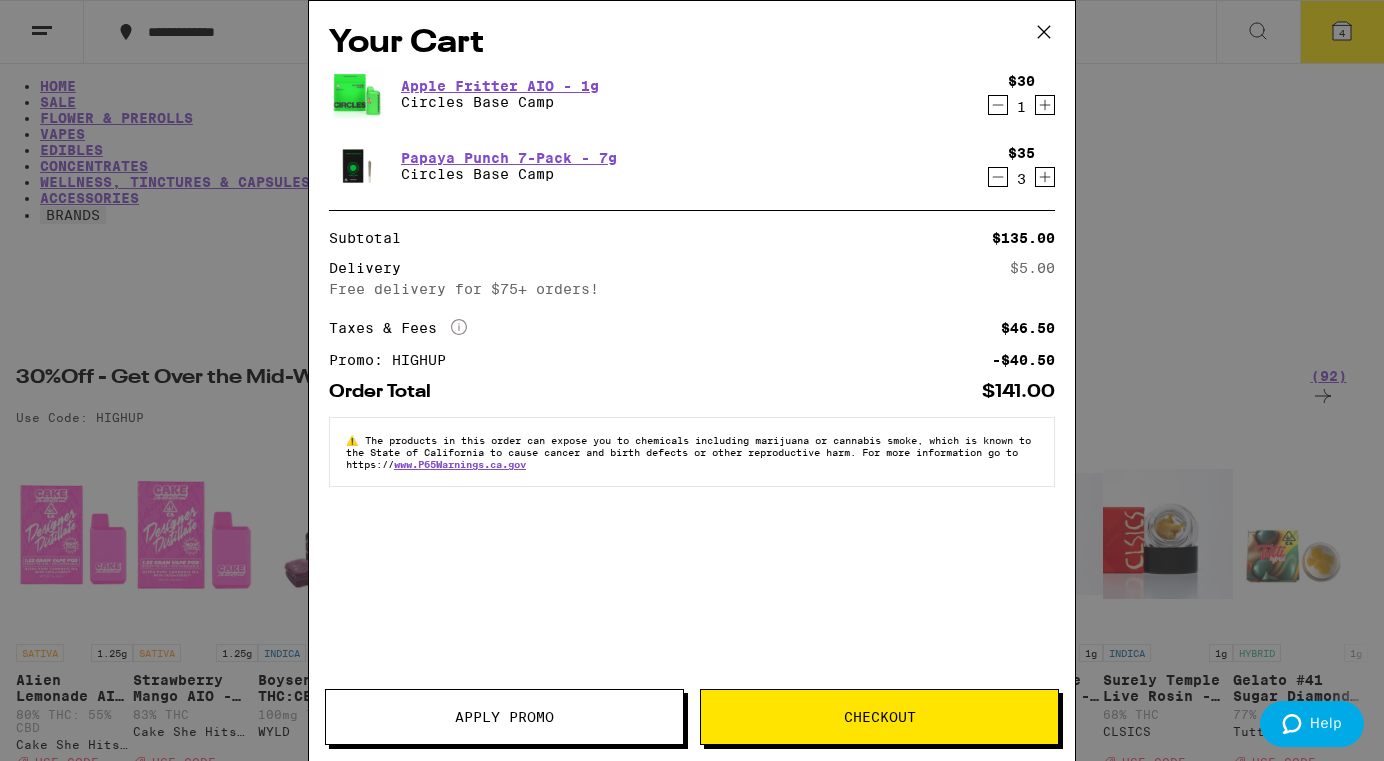 click 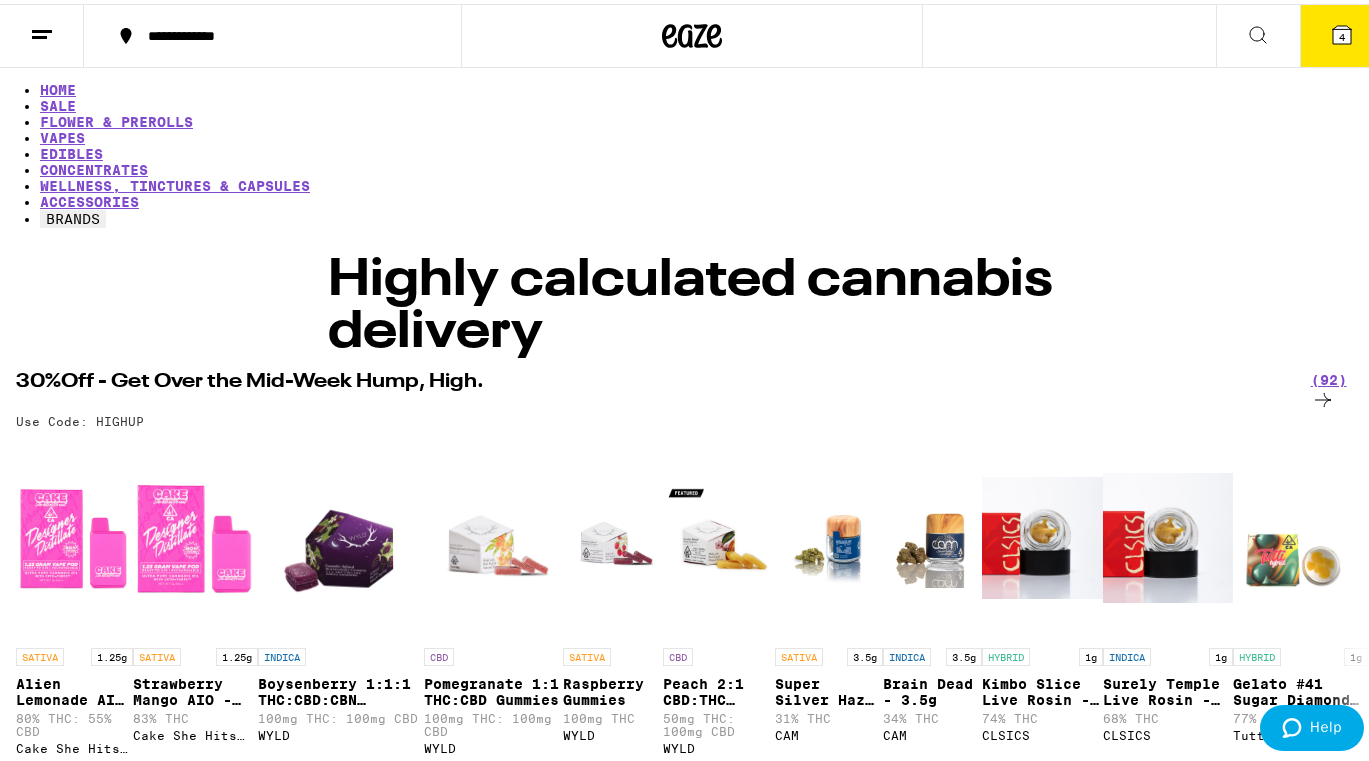 scroll, scrollTop: 344, scrollLeft: 0, axis: vertical 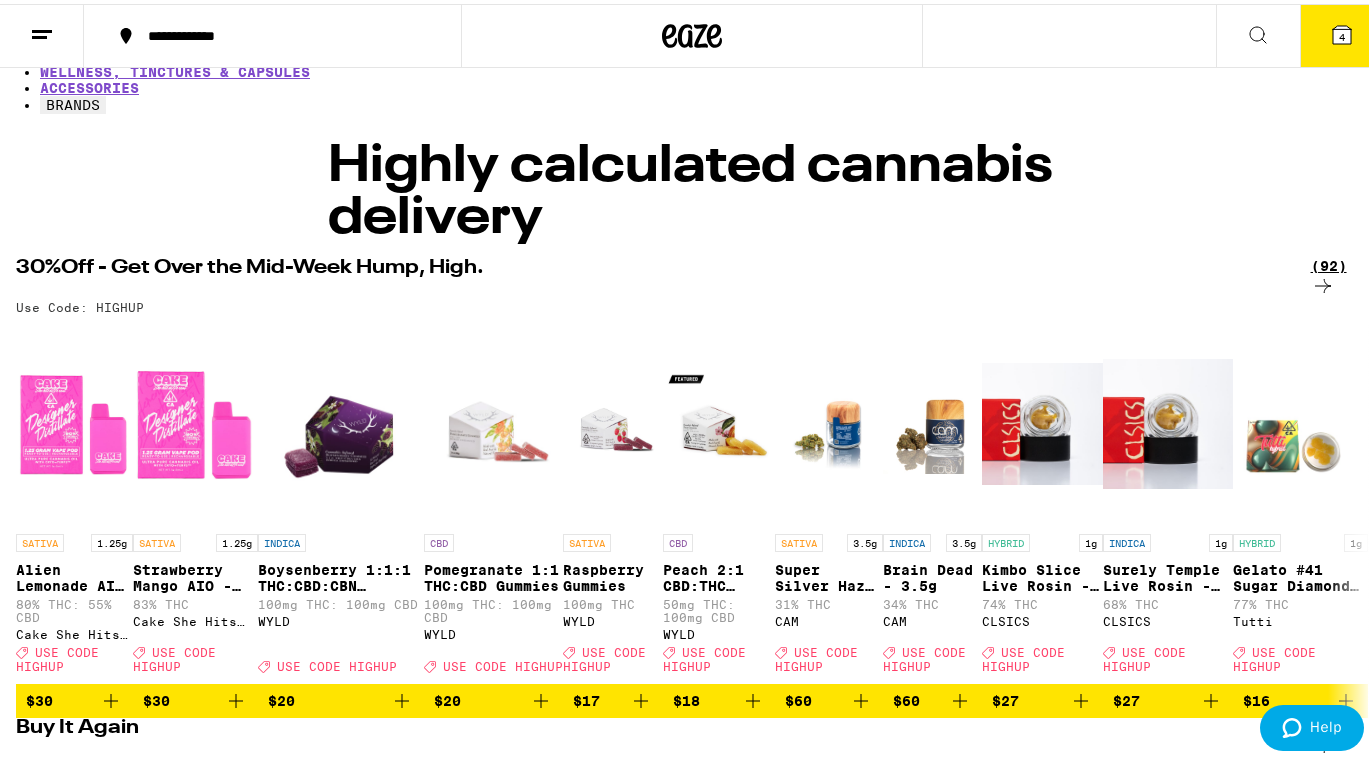 click on "(92)" at bounding box center (1339, 275) 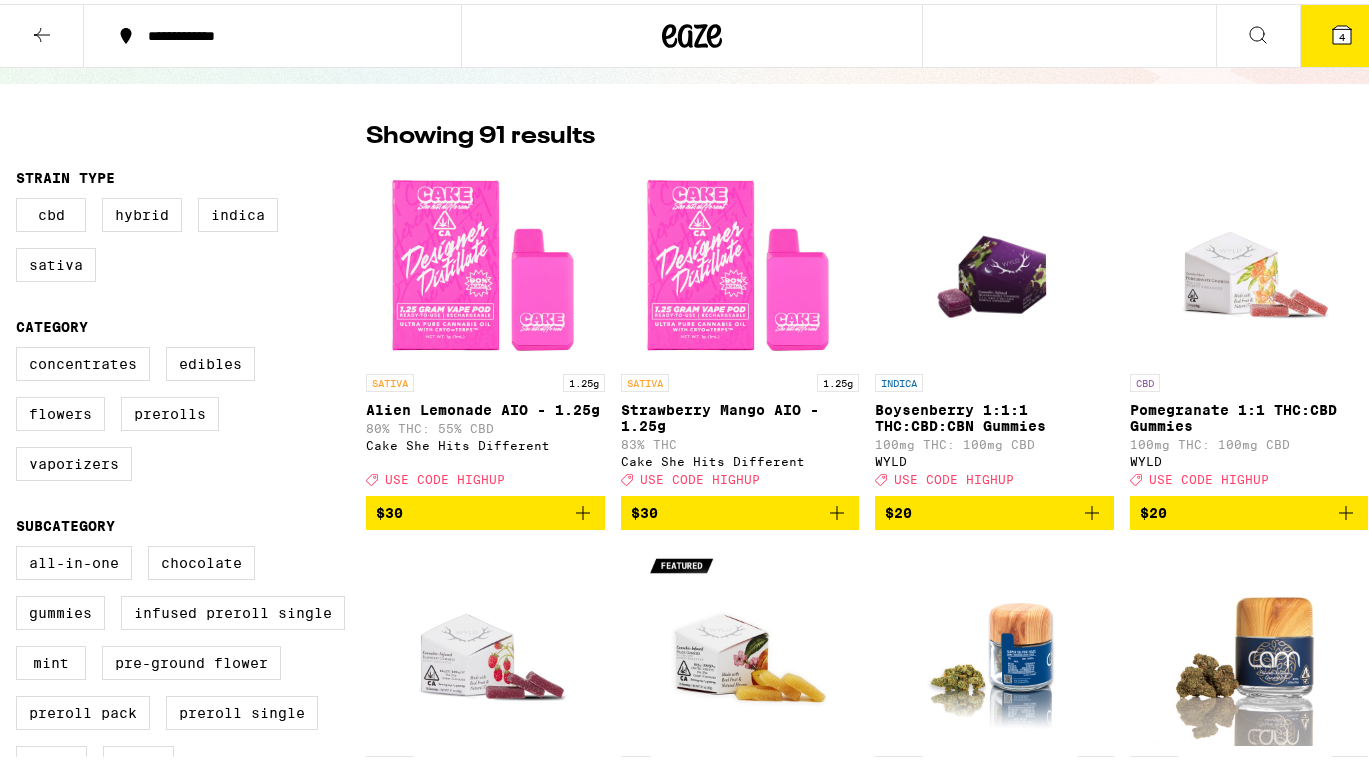 scroll, scrollTop: 0, scrollLeft: 0, axis: both 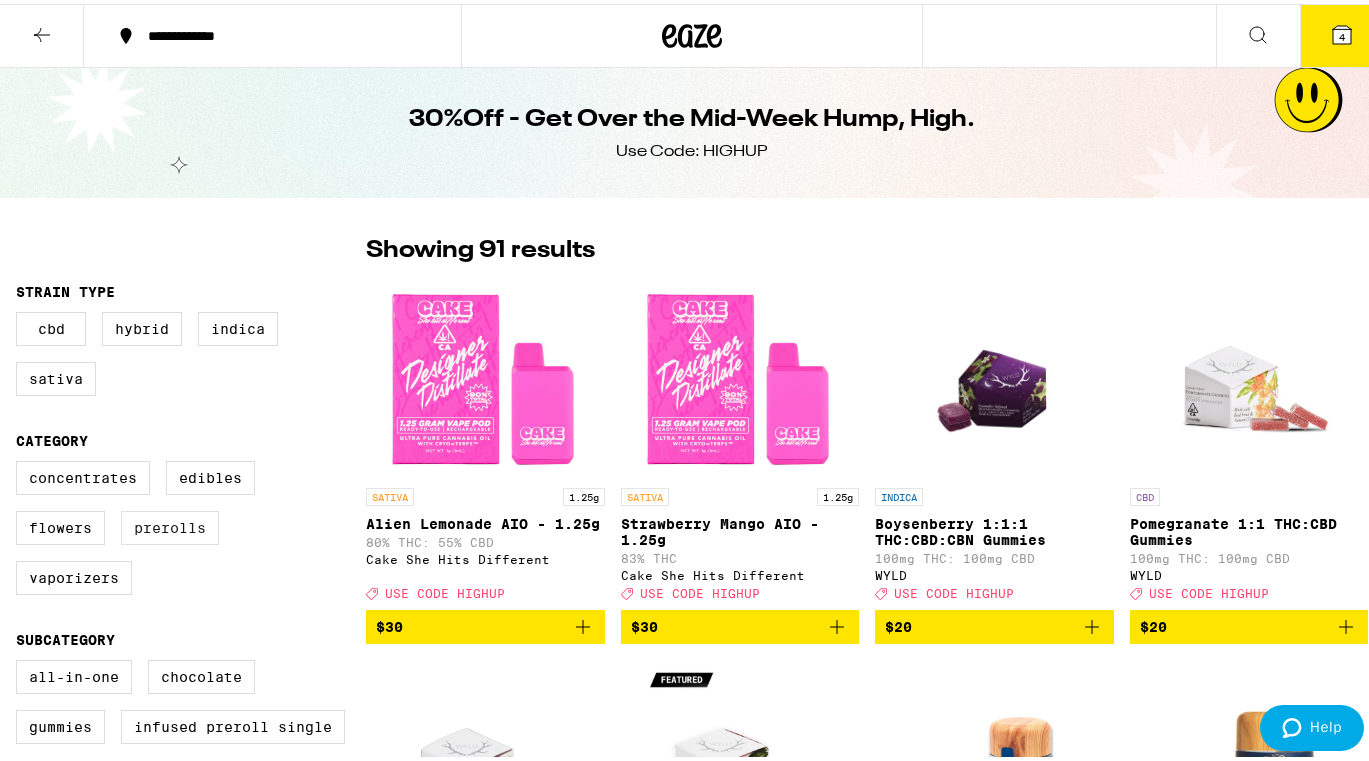 click on "Prerolls" at bounding box center [170, 524] 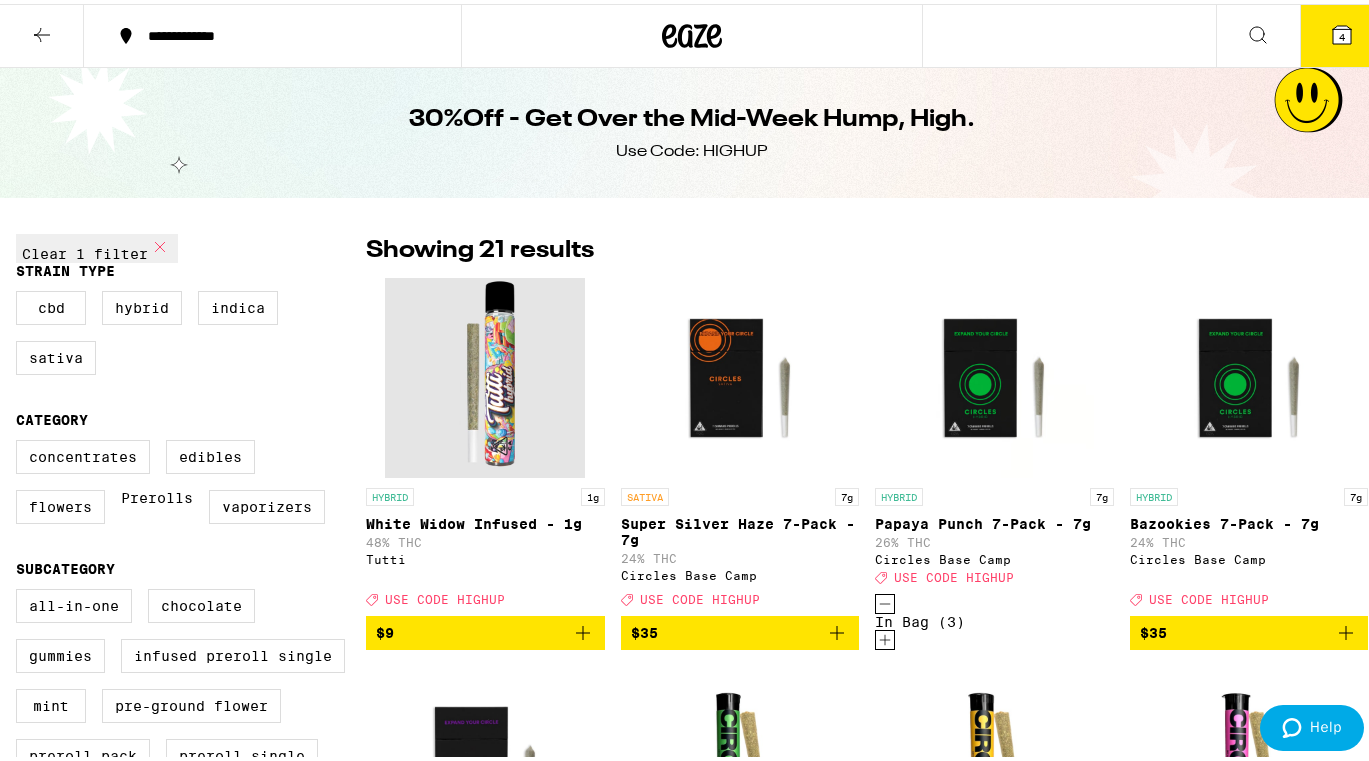 scroll, scrollTop: 186, scrollLeft: 0, axis: vertical 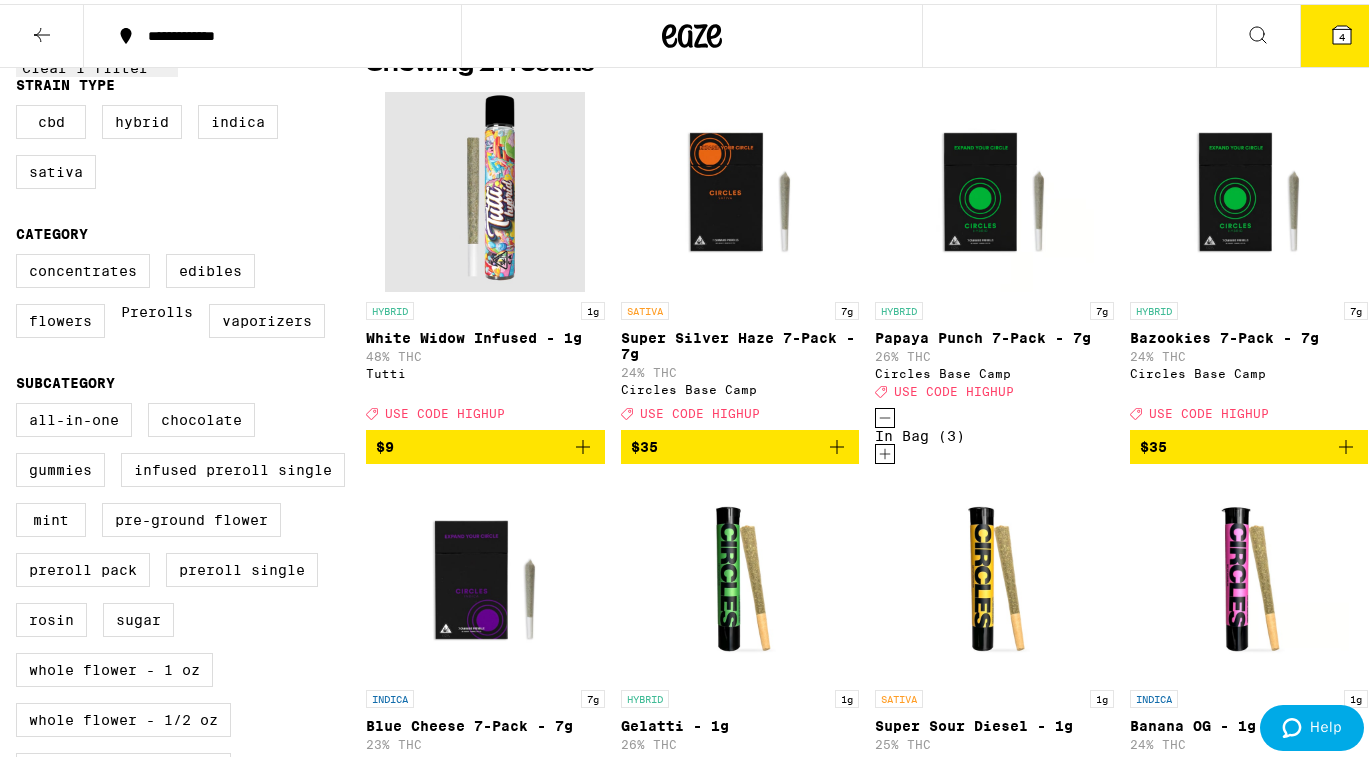 click 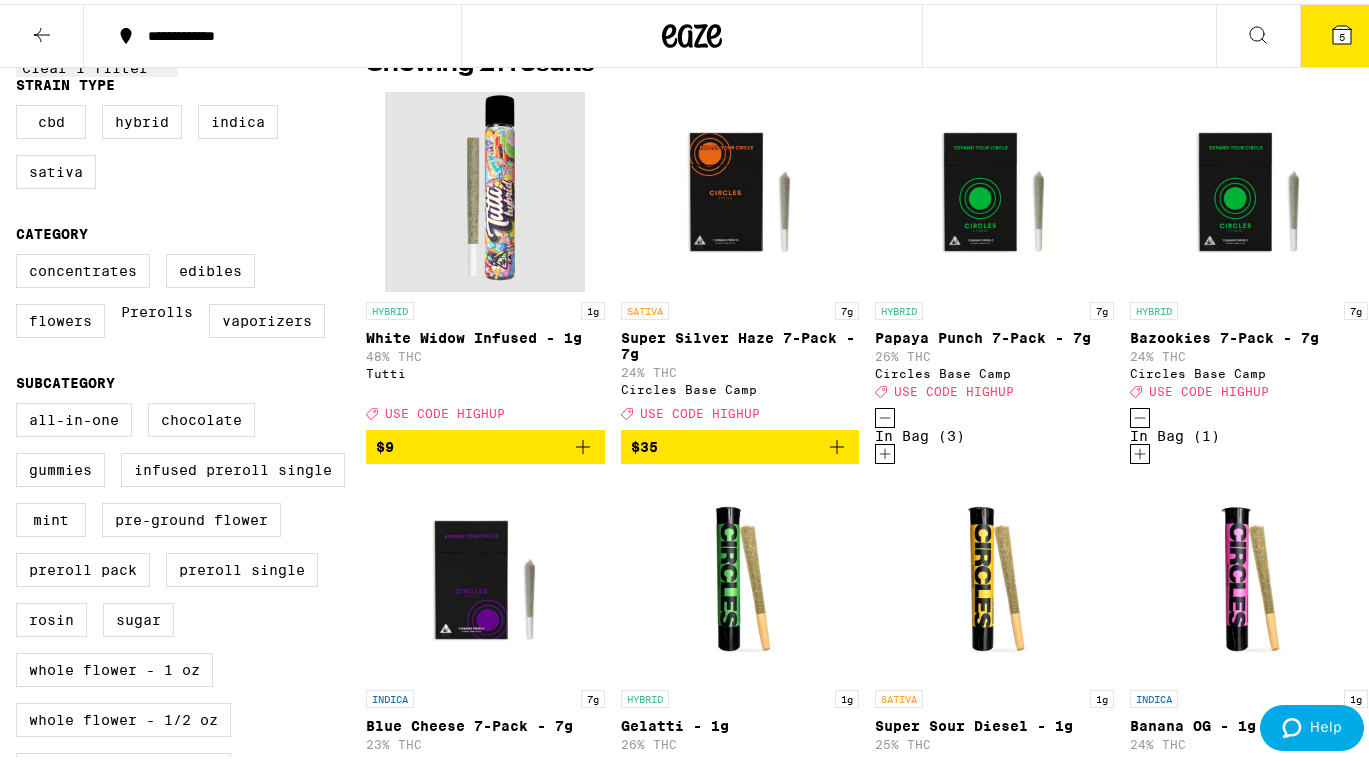 click 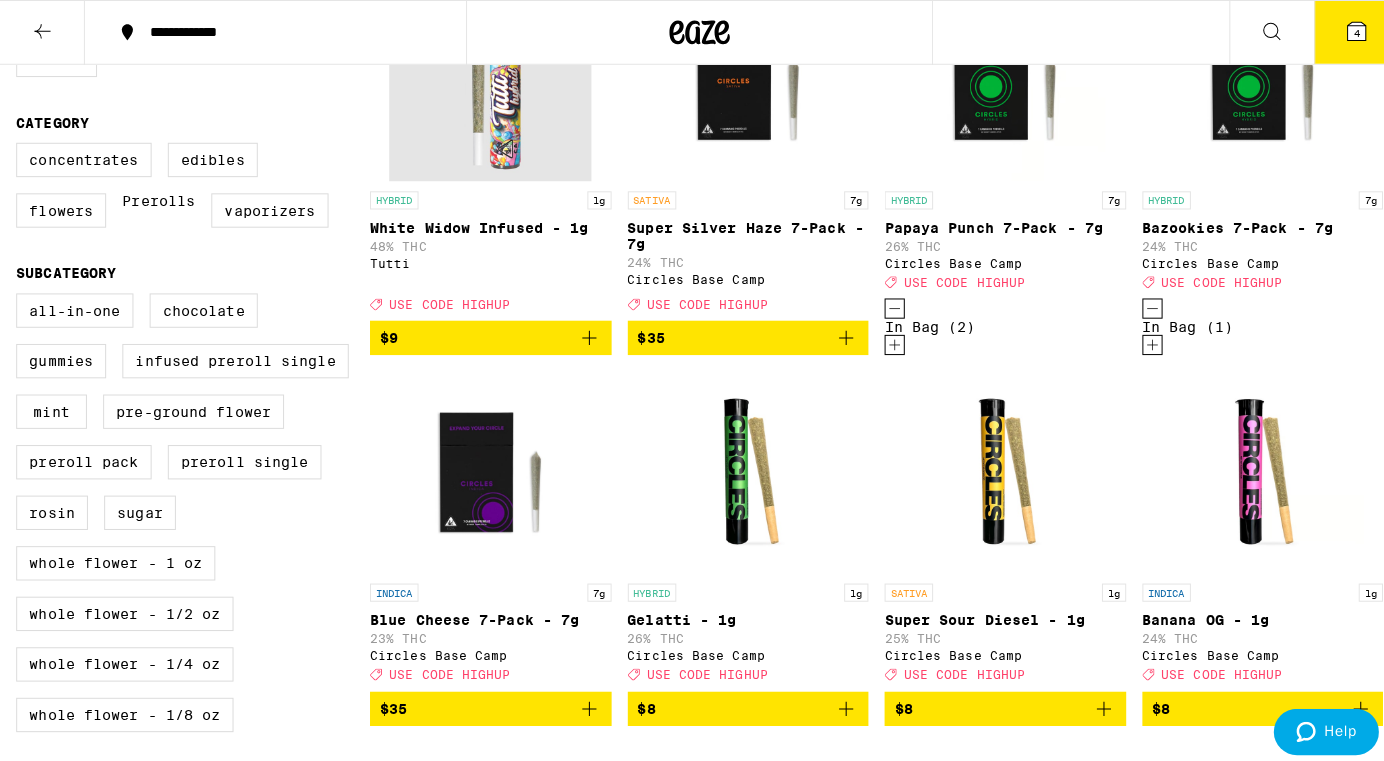 scroll, scrollTop: 0, scrollLeft: 0, axis: both 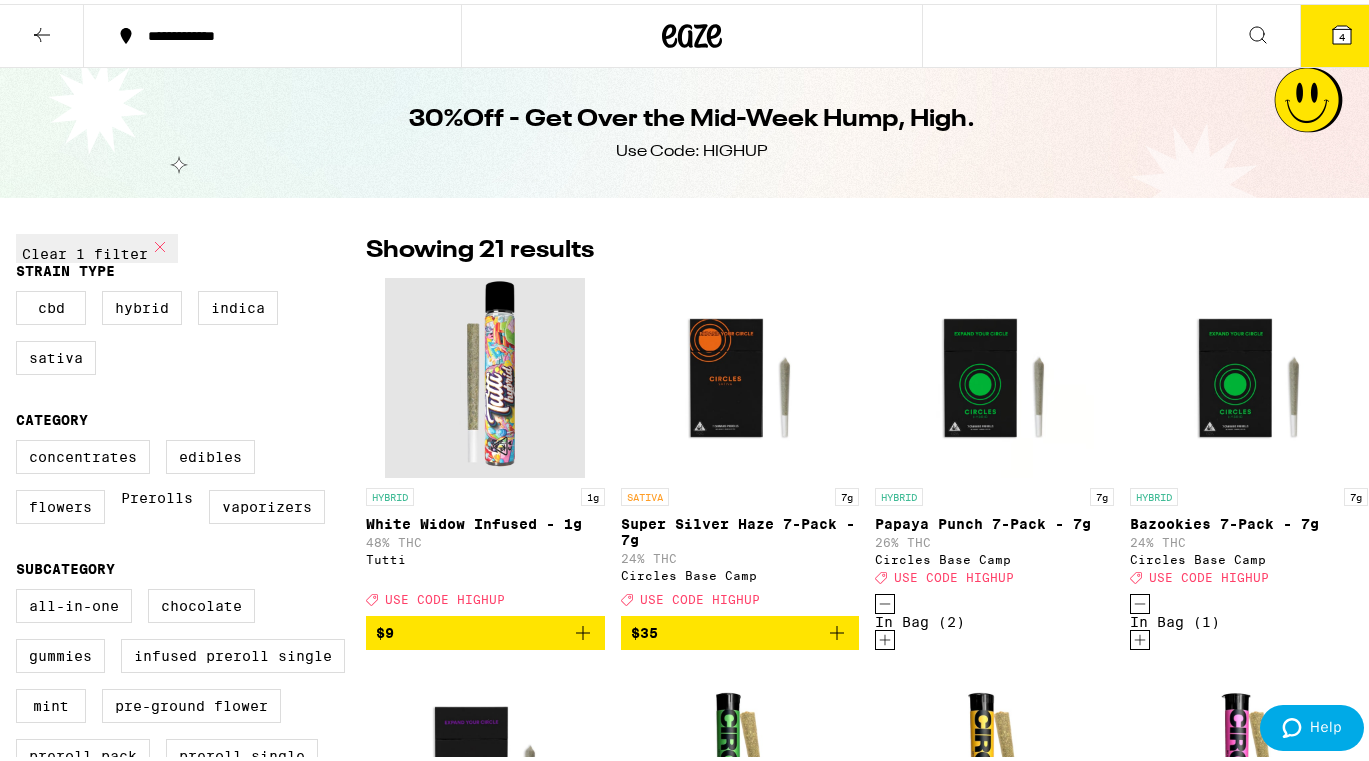 click 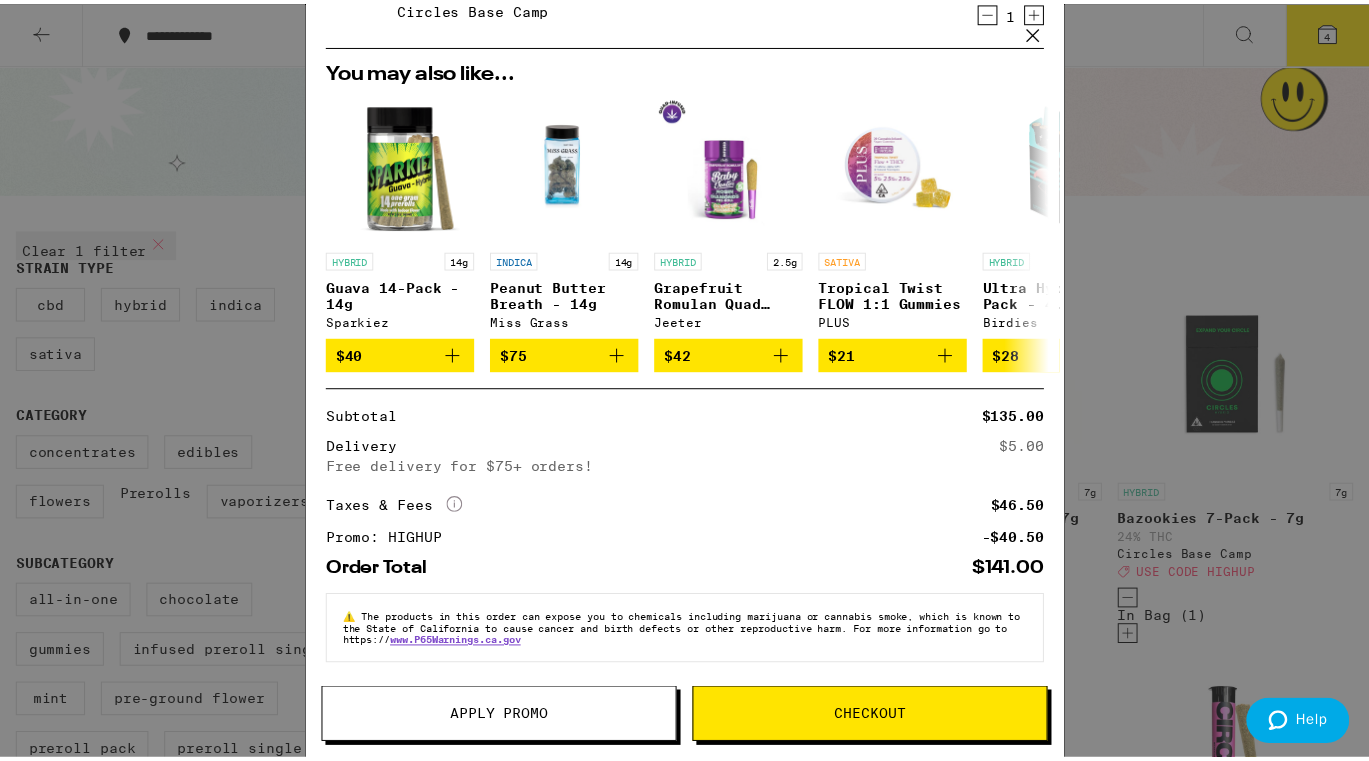 scroll, scrollTop: 0, scrollLeft: 0, axis: both 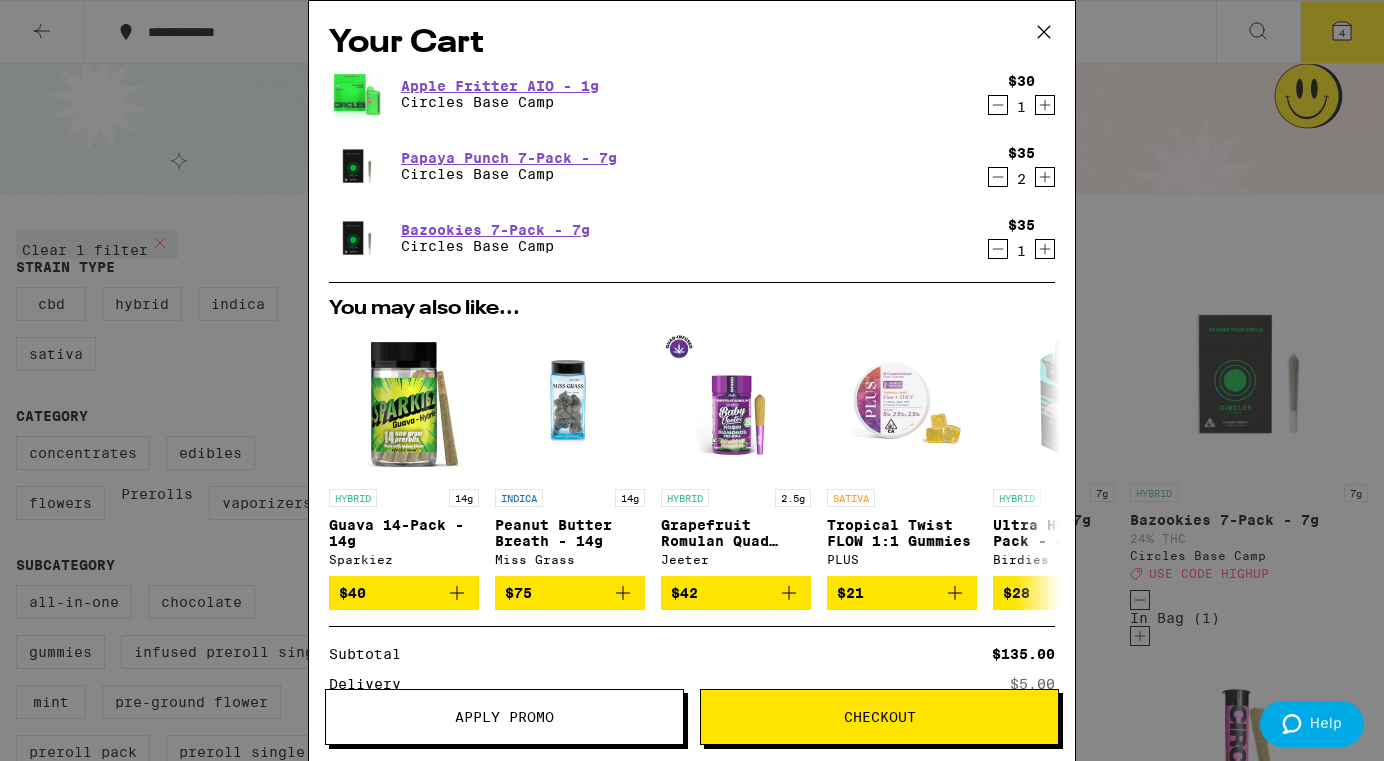 click on "Checkout" at bounding box center (880, 717) 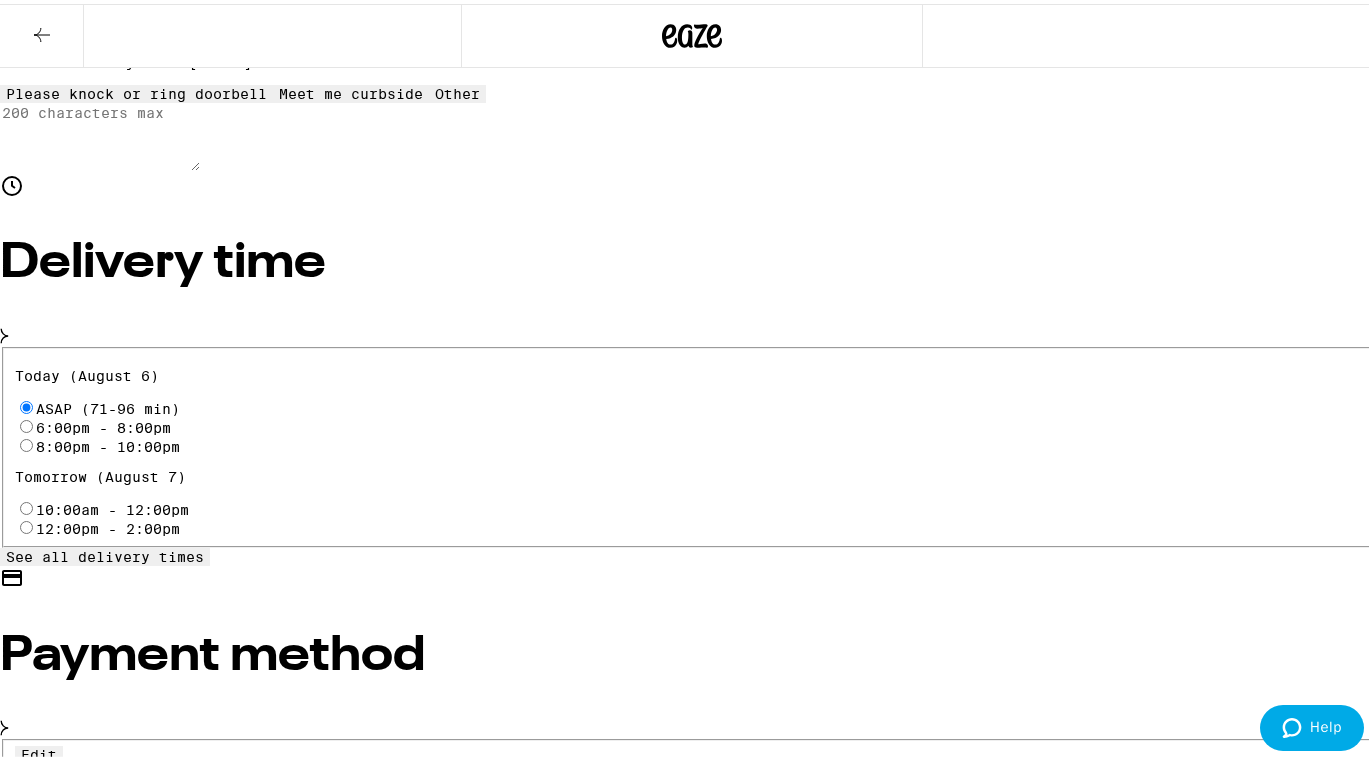 scroll, scrollTop: 496, scrollLeft: 0, axis: vertical 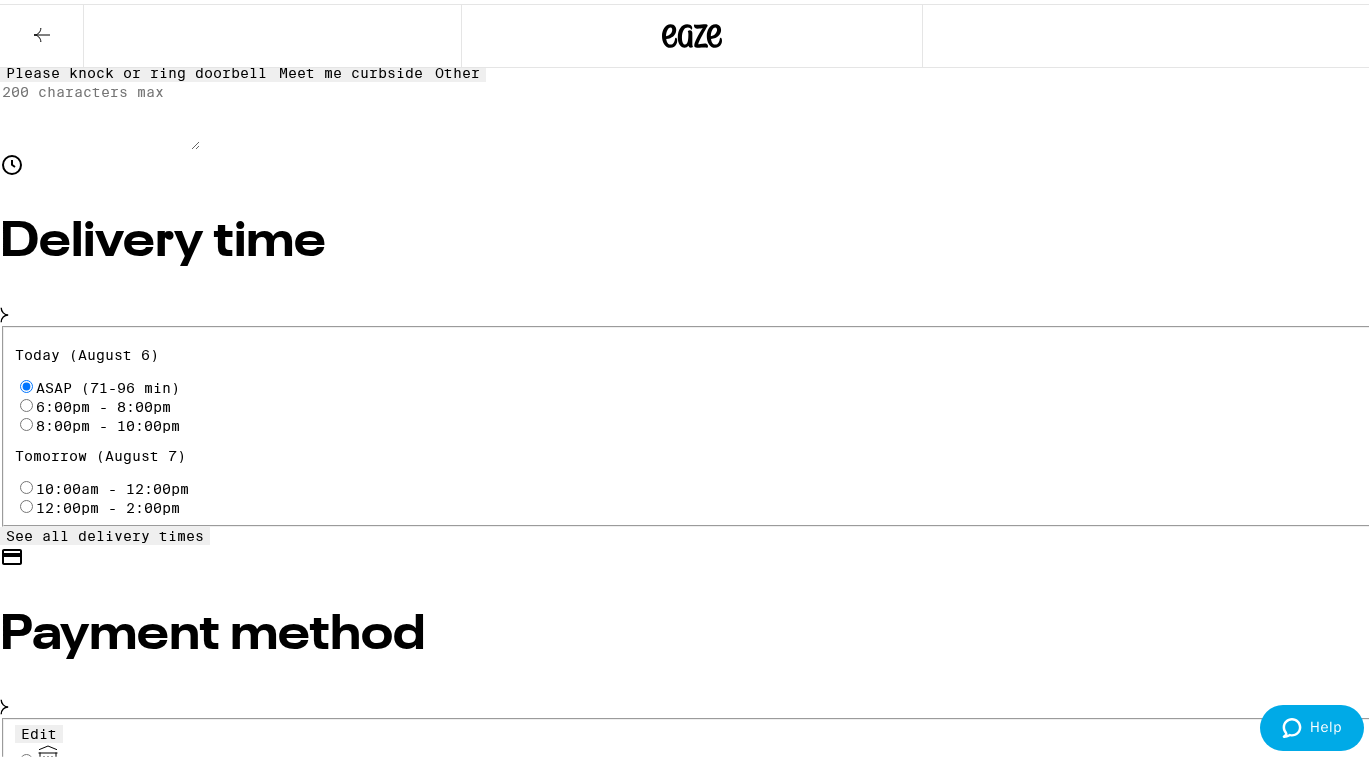 click on "Pay with Checking Account Adv Plus Banking - 5067" at bounding box center [330, 758] 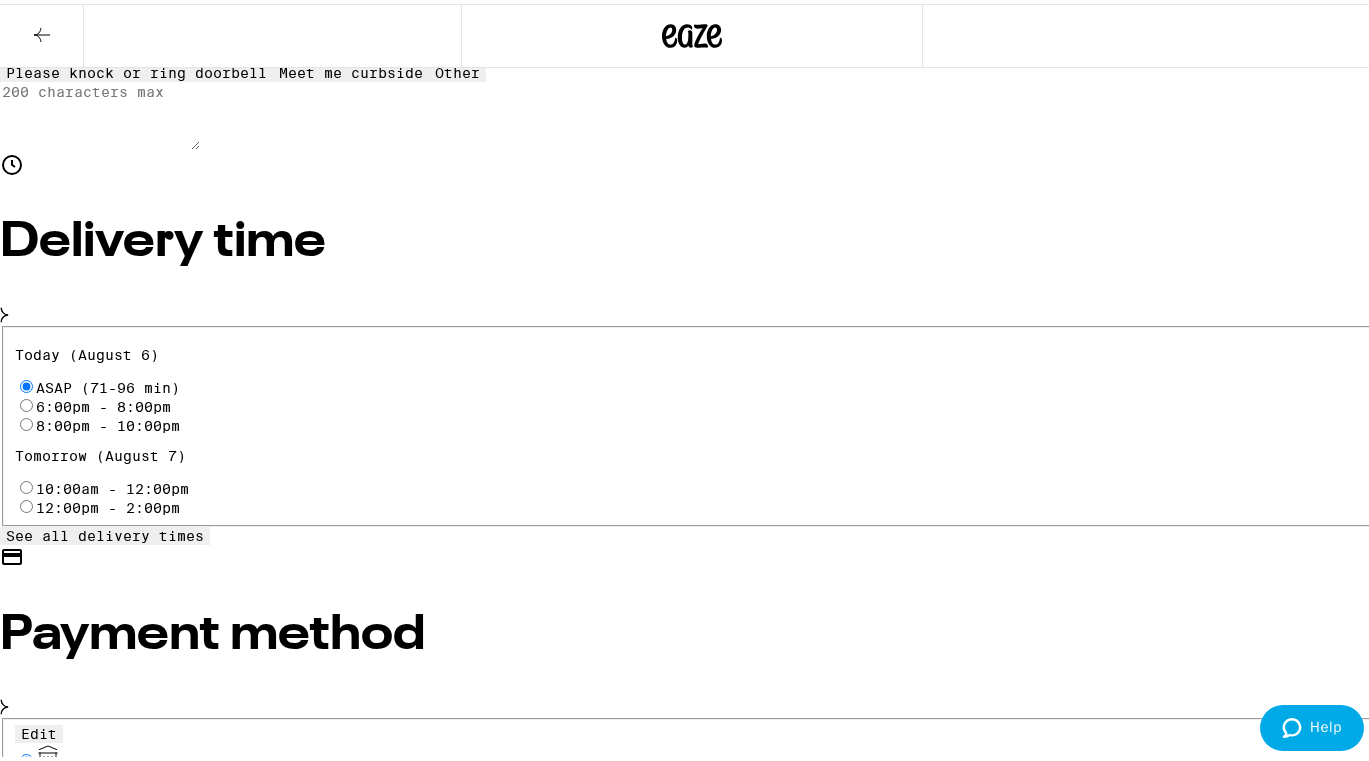radio on "true" 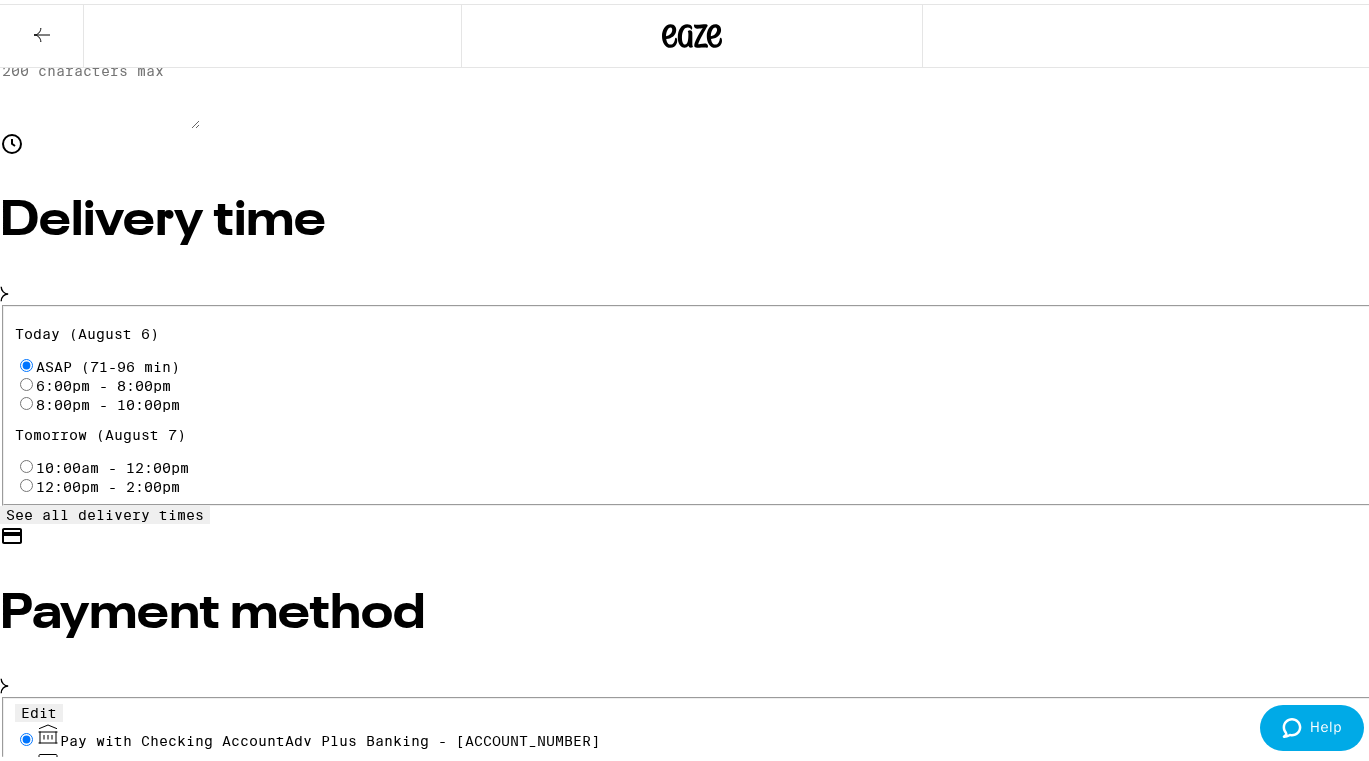 scroll, scrollTop: 0, scrollLeft: 0, axis: both 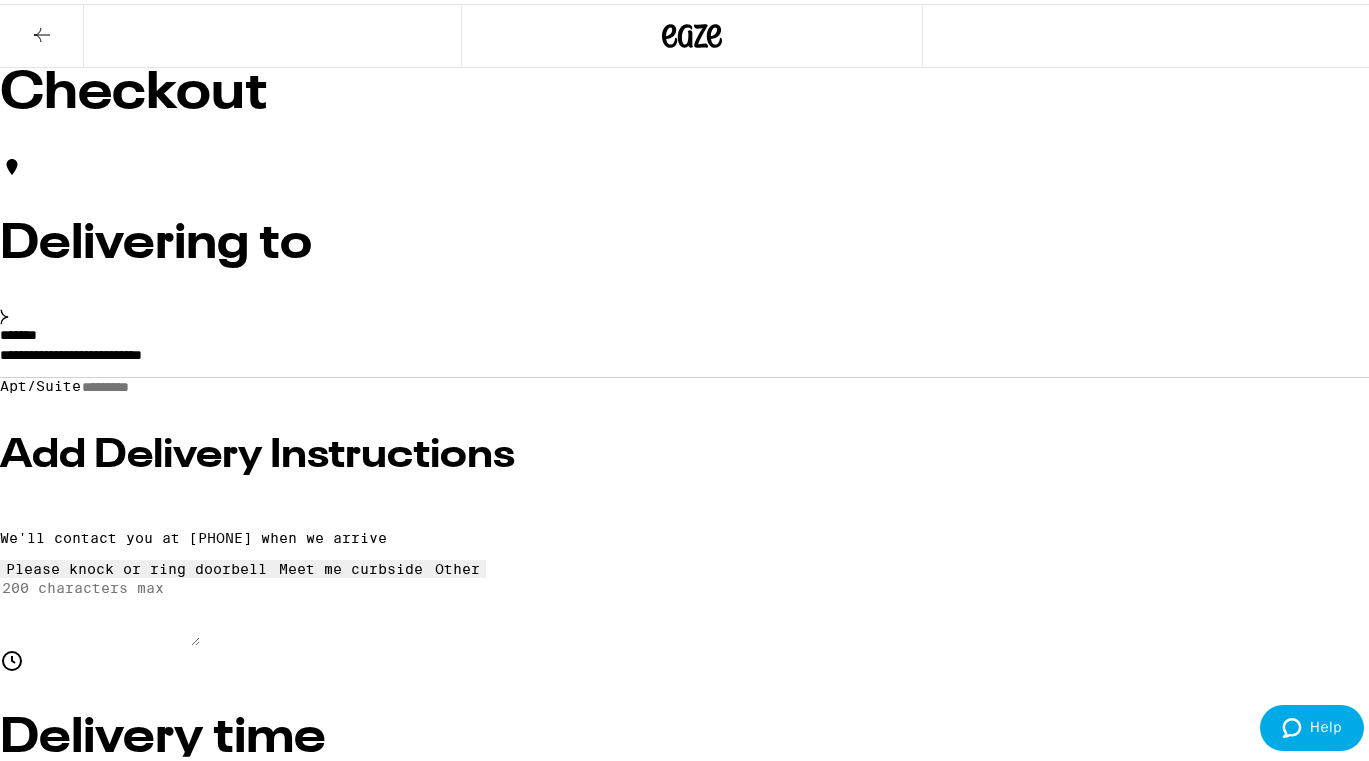 click on "Other" at bounding box center [692, 2120] 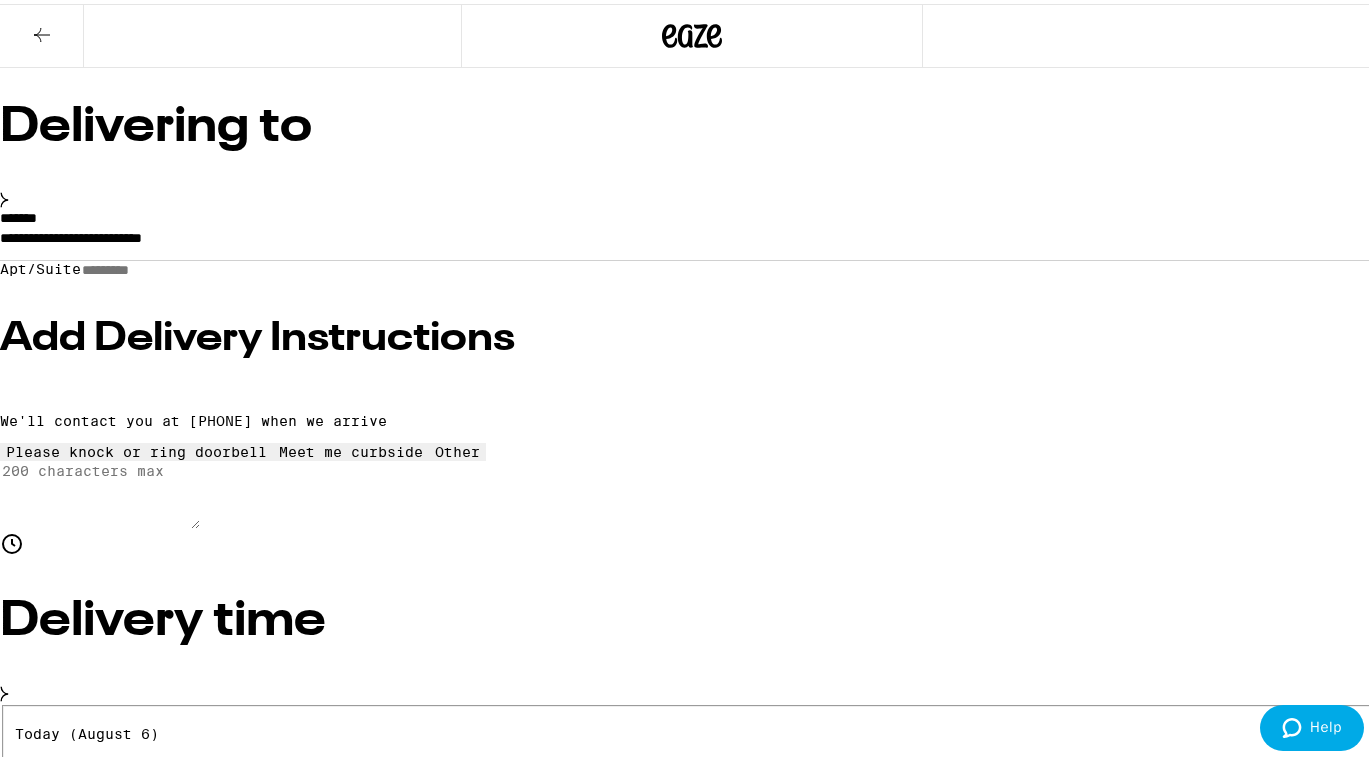 scroll, scrollTop: 155, scrollLeft: 0, axis: vertical 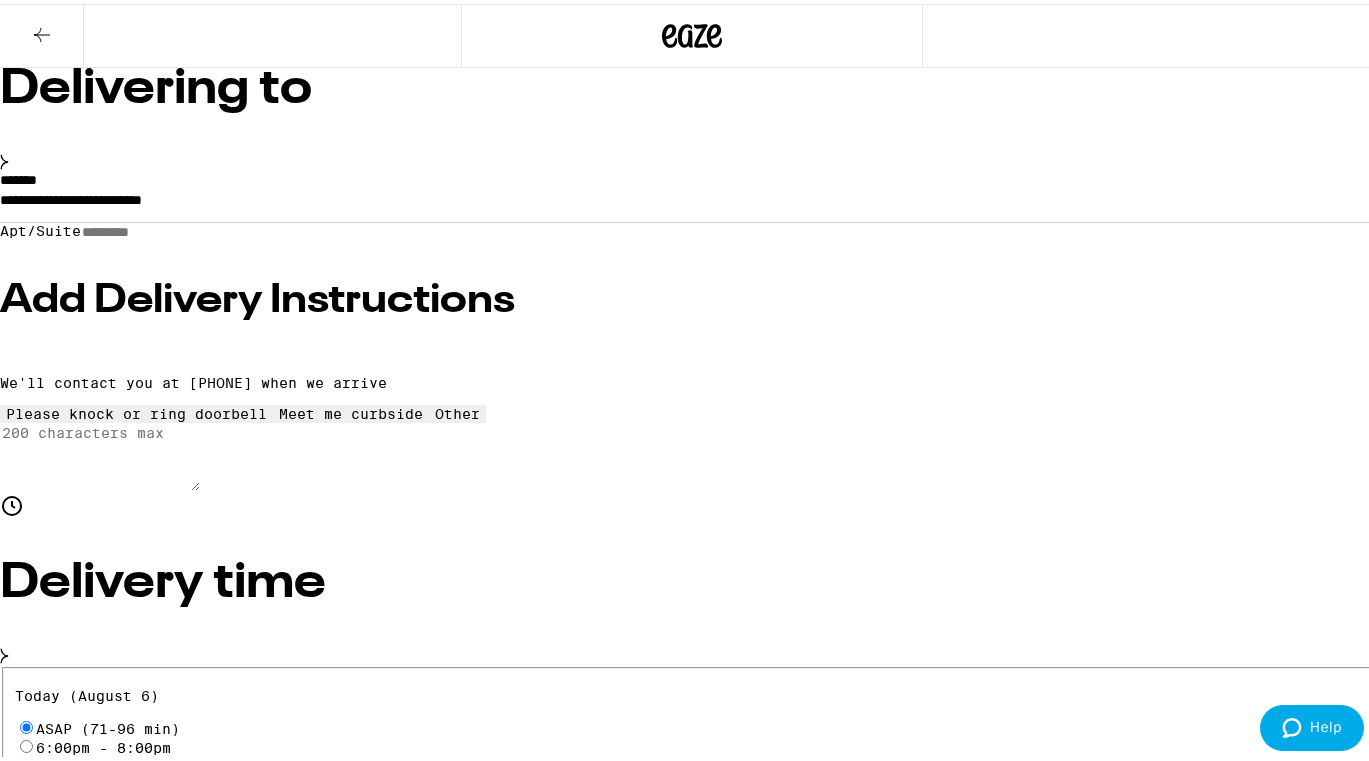 click on "Place Order" at bounding box center [55, 2122] 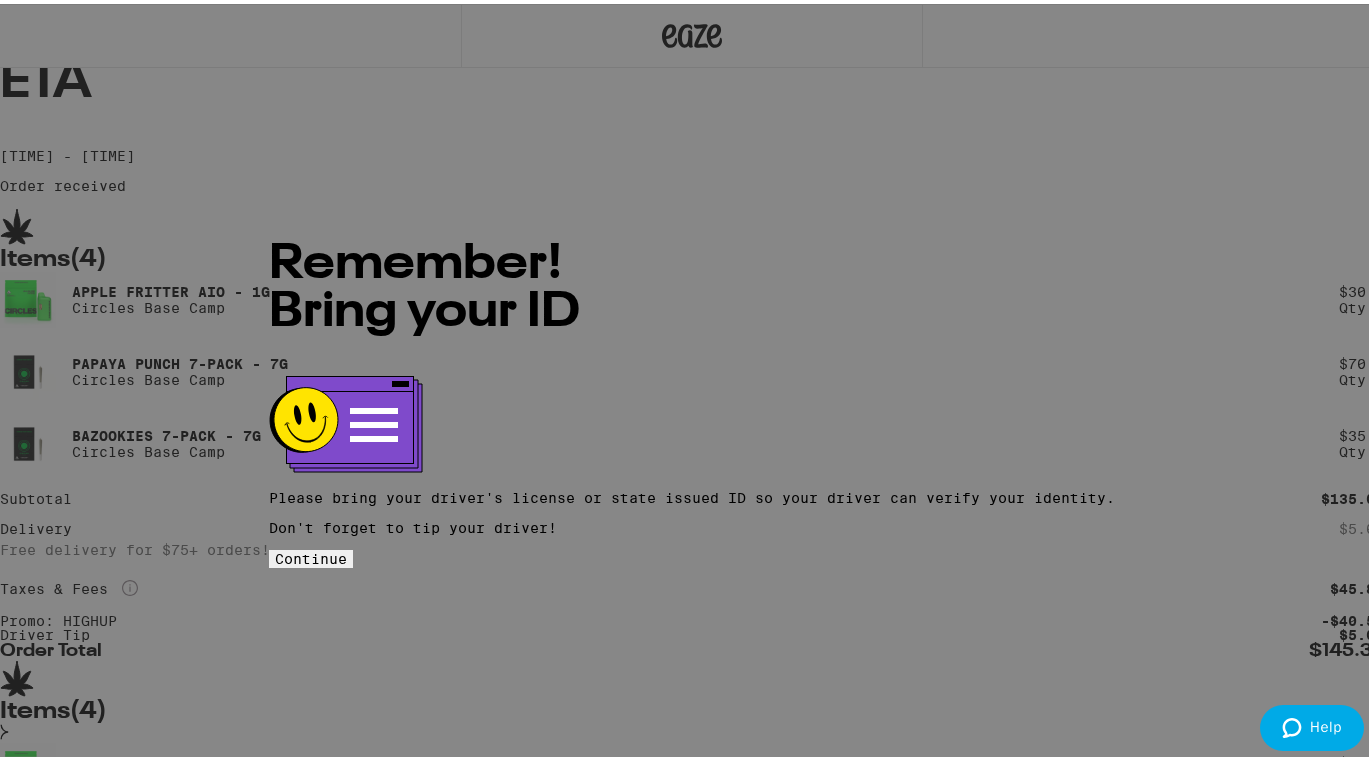 click on "Continue" at bounding box center [311, 555] 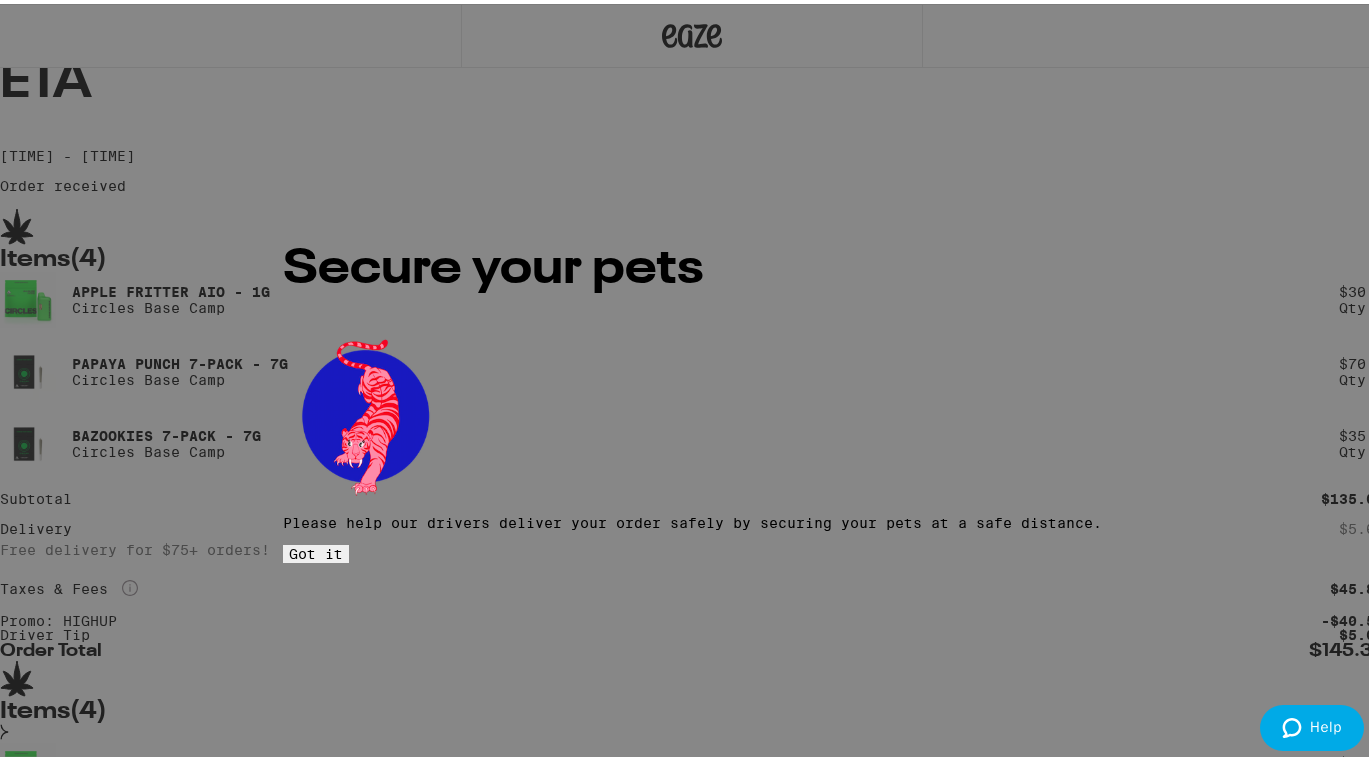 click on "Got it" at bounding box center (316, 550) 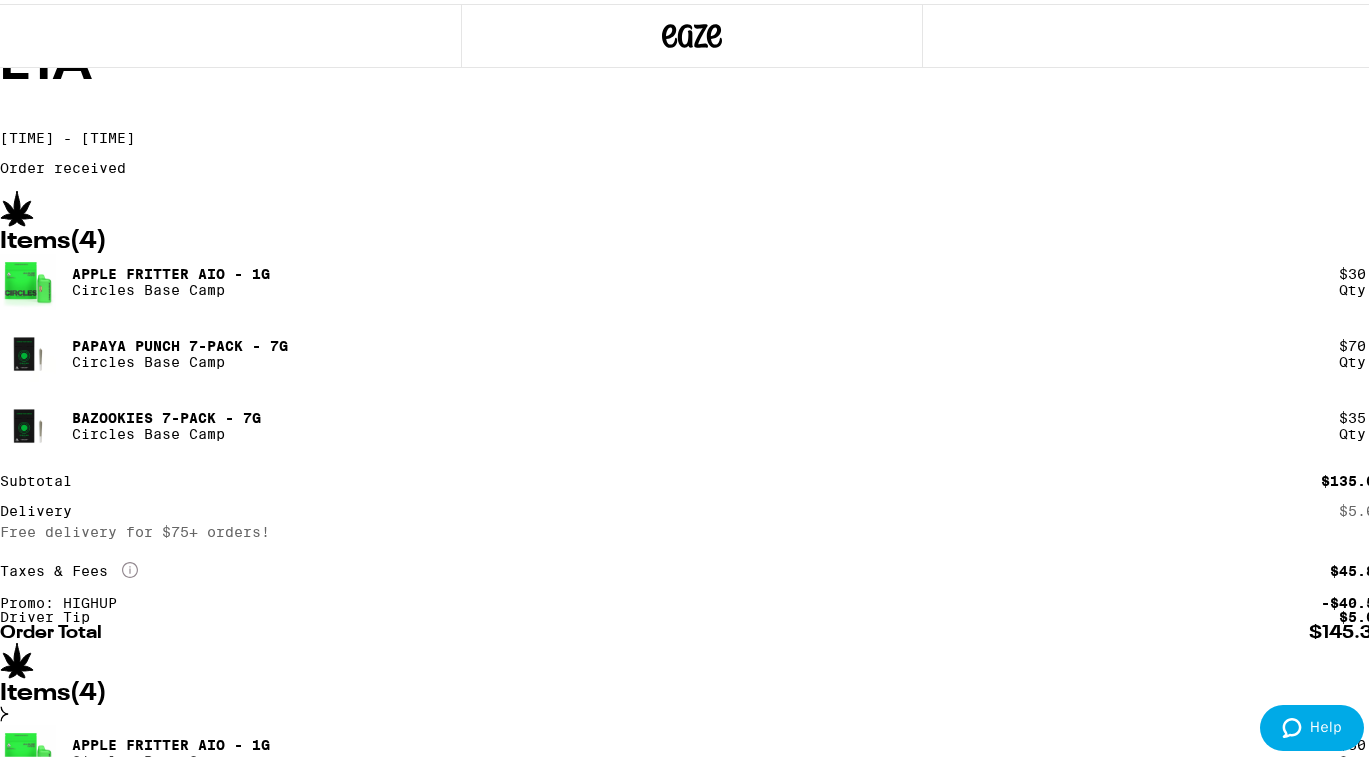 scroll, scrollTop: 0, scrollLeft: 0, axis: both 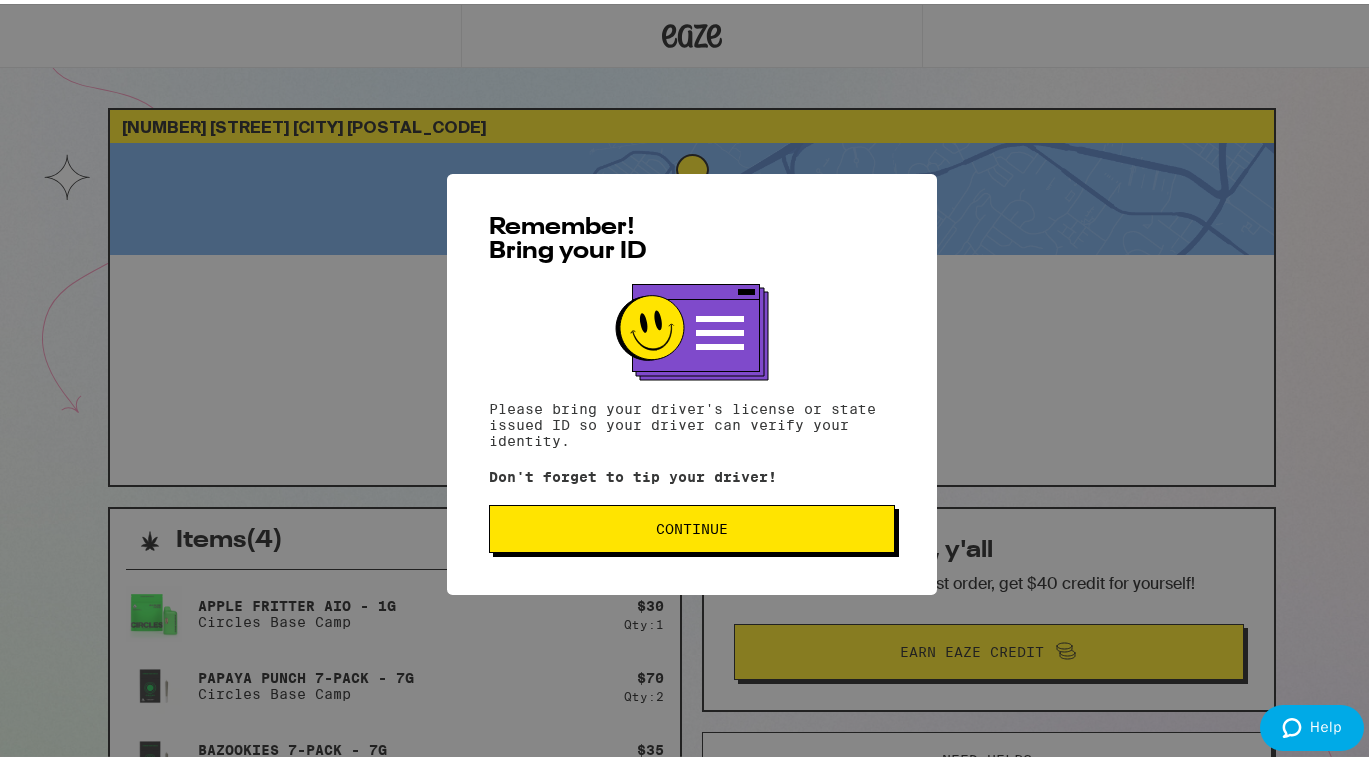 click on "Continue" at bounding box center (692, 525) 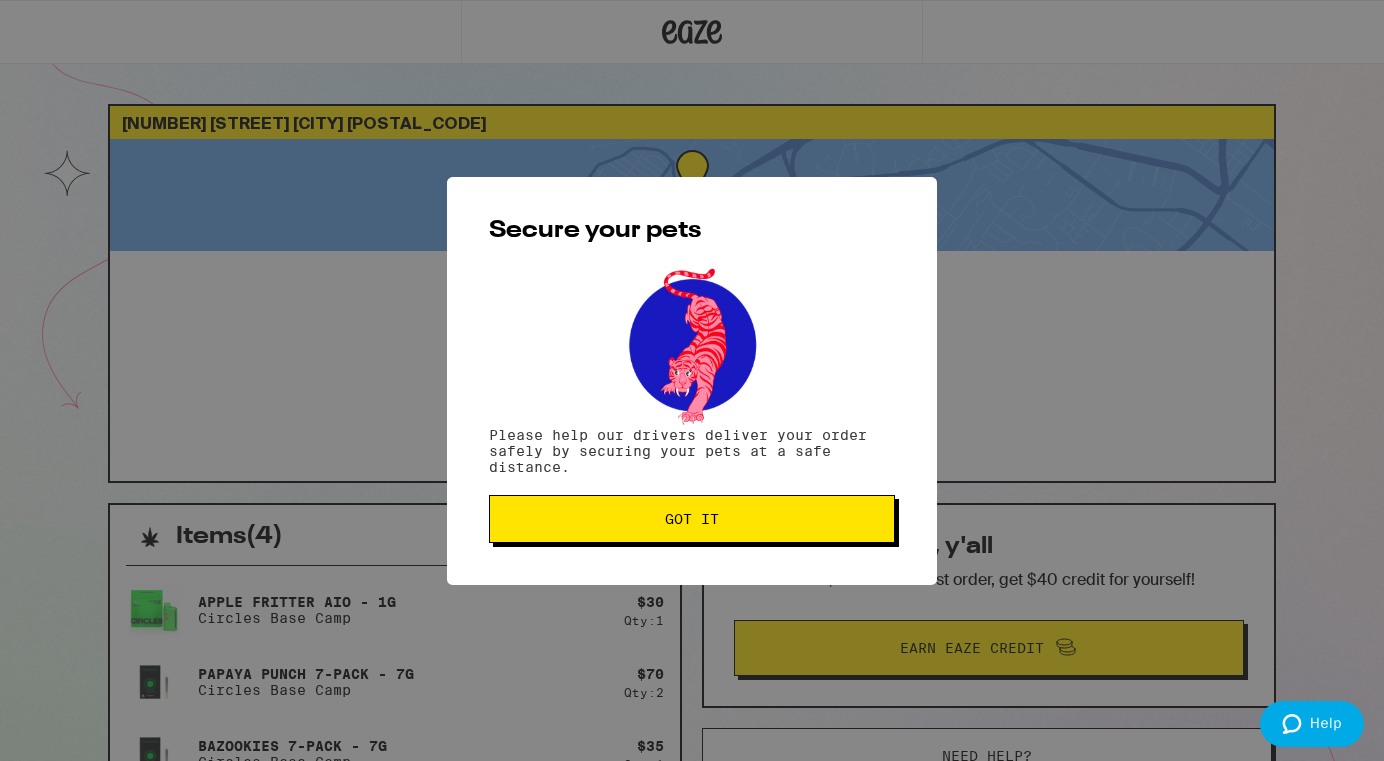 click on "Got it" at bounding box center (692, 519) 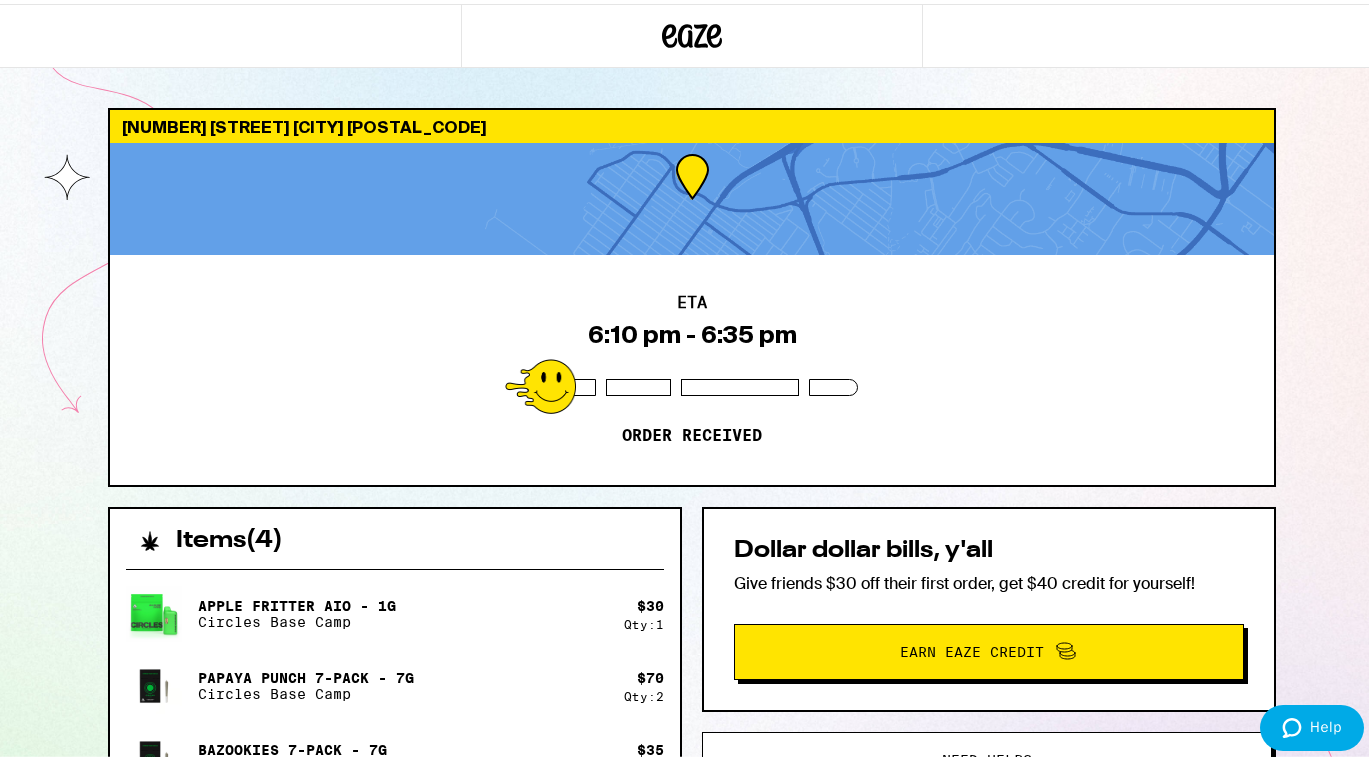scroll, scrollTop: 0, scrollLeft: 0, axis: both 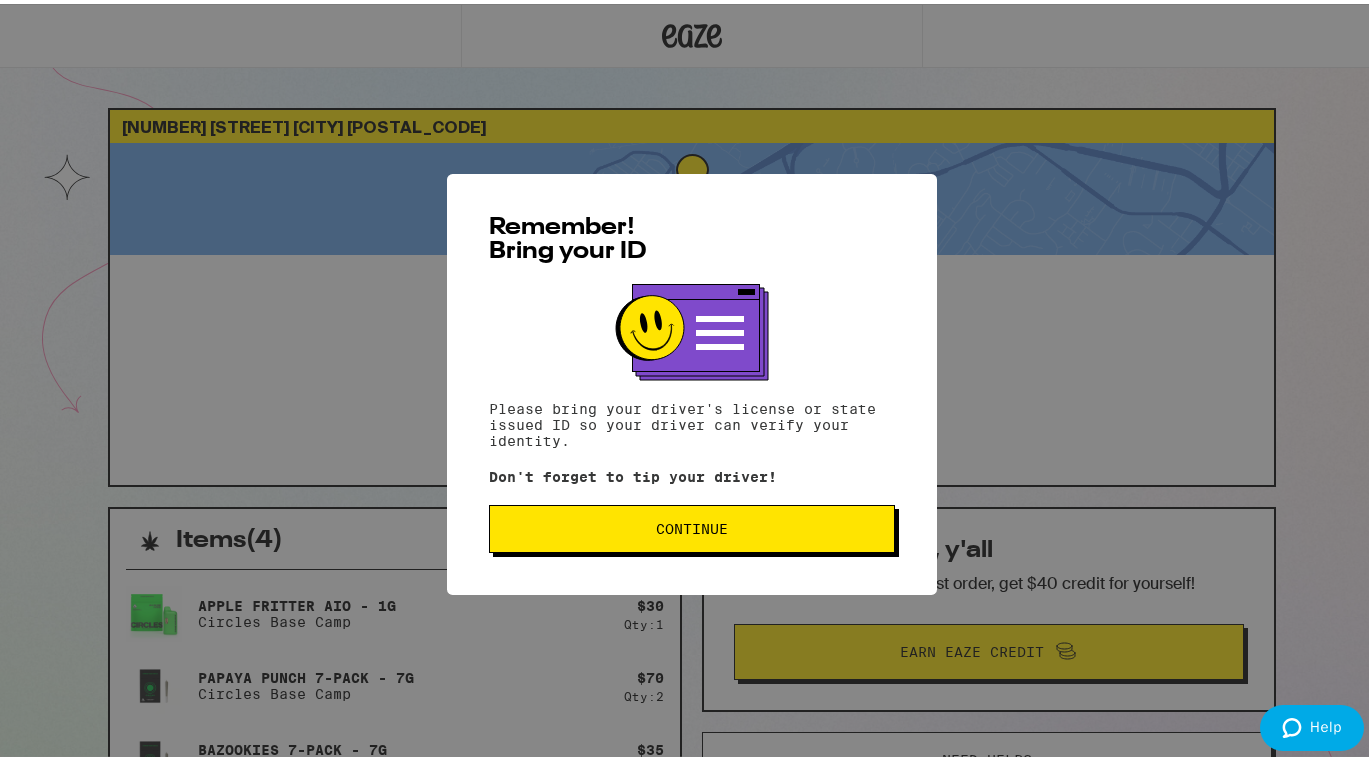 click on "Continue" at bounding box center [692, 525] 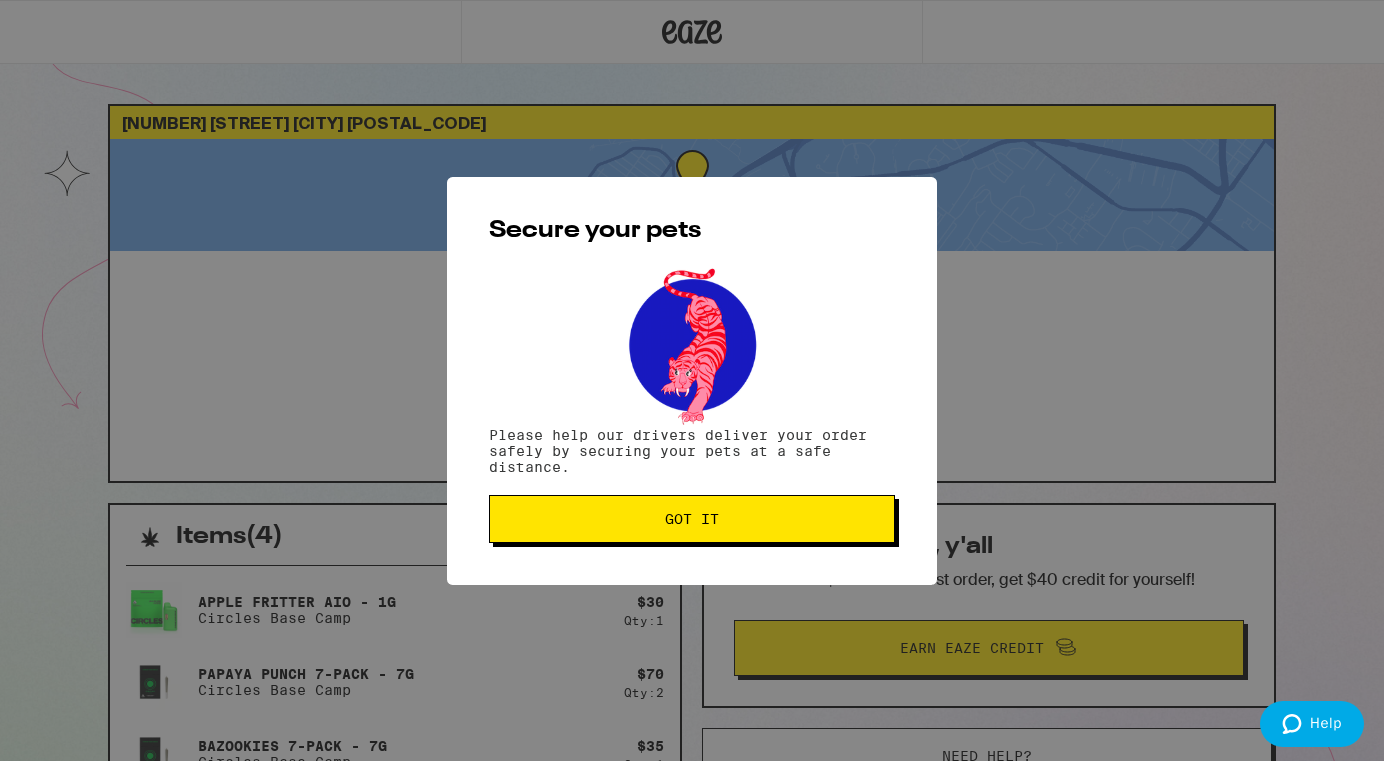 click on "Got it" at bounding box center [692, 519] 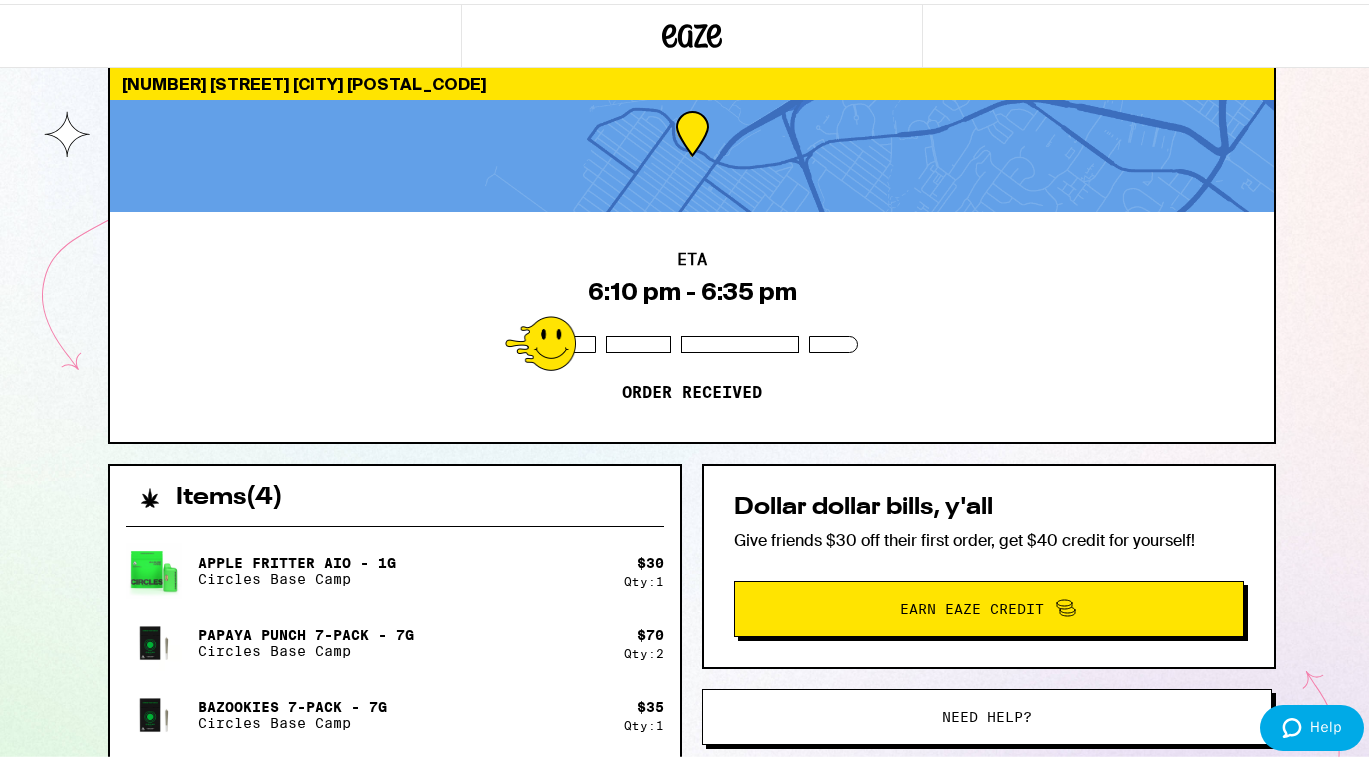 scroll, scrollTop: 88, scrollLeft: 0, axis: vertical 